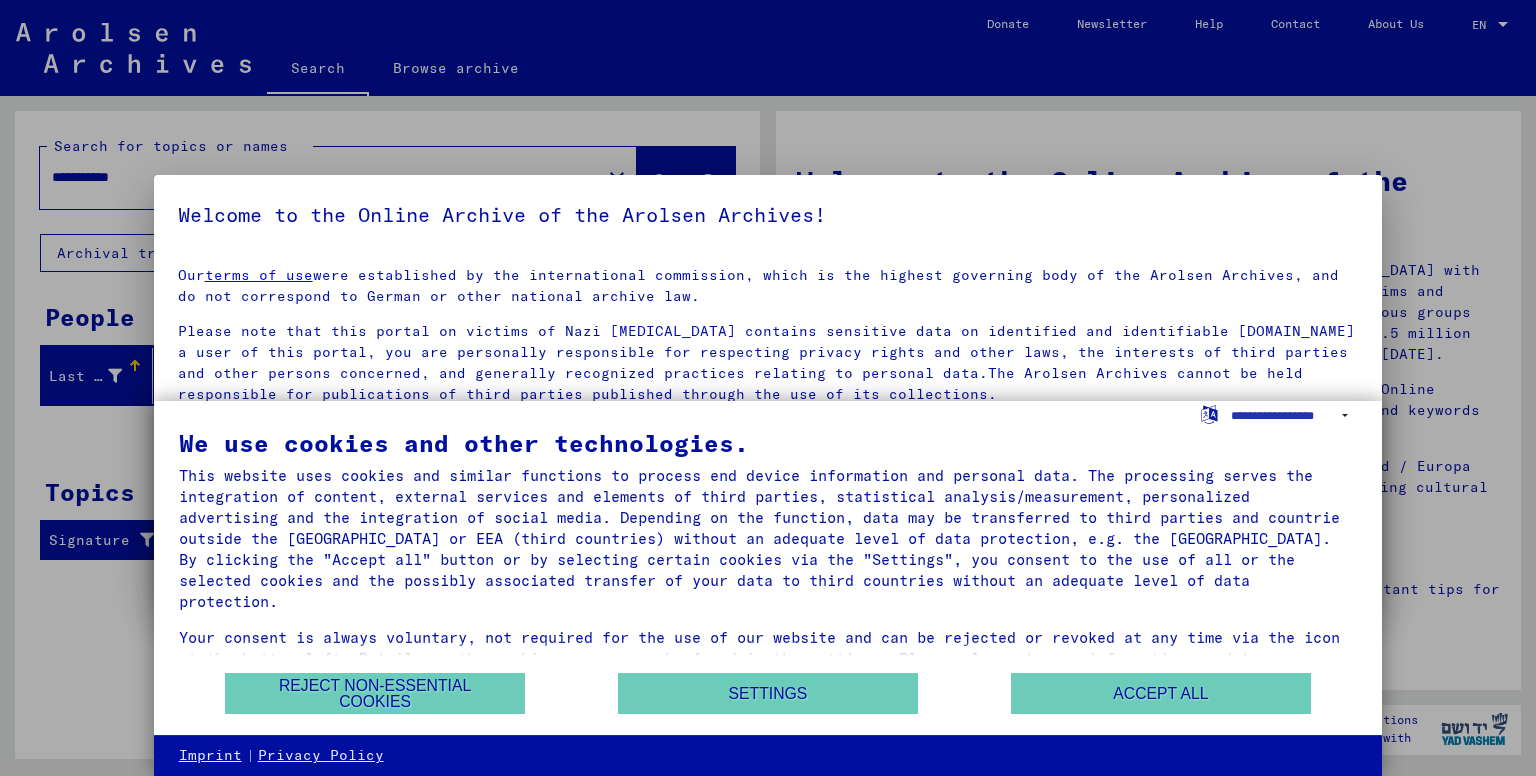 scroll, scrollTop: 0, scrollLeft: 0, axis: both 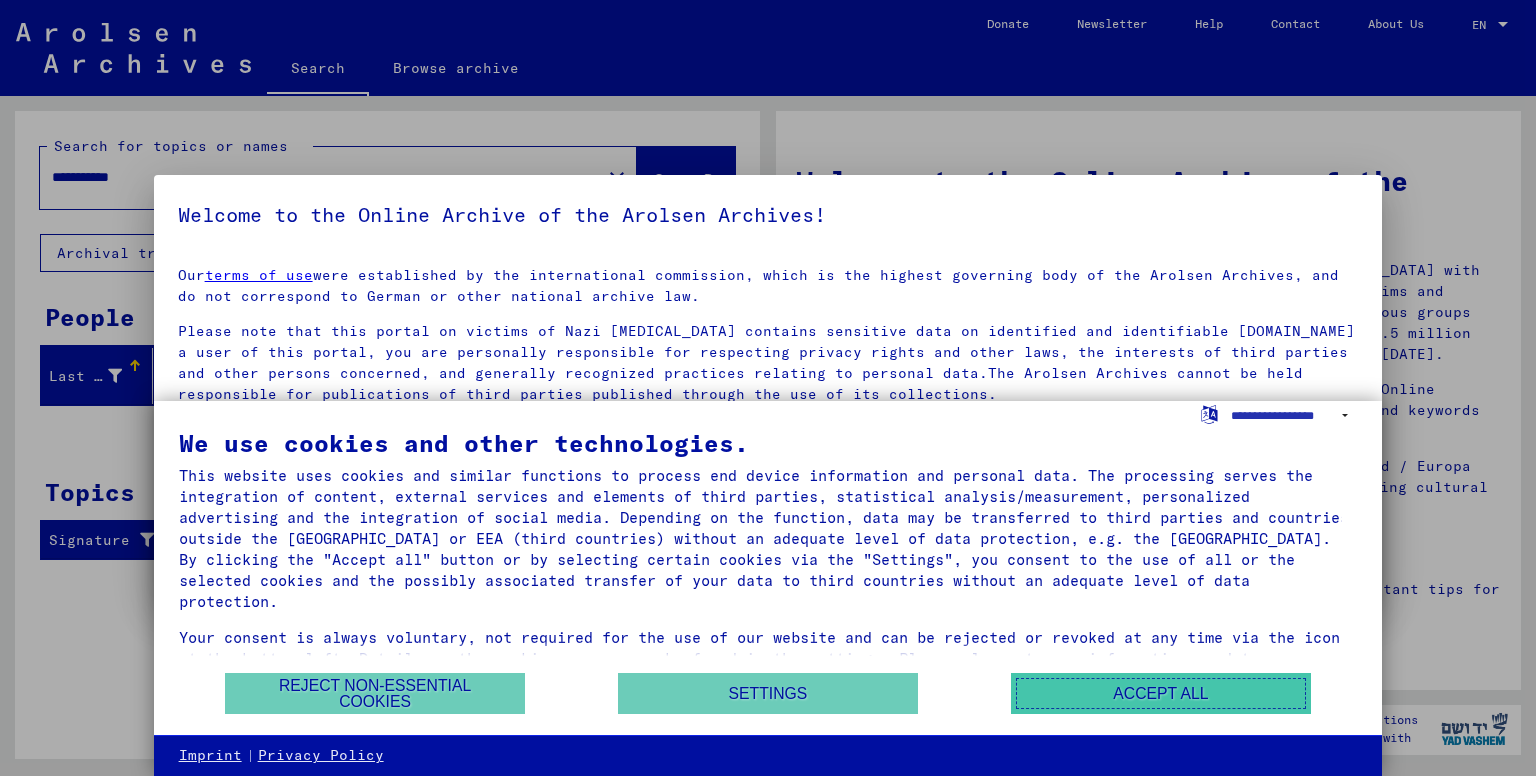 click on "Accept all" at bounding box center [1161, 693] 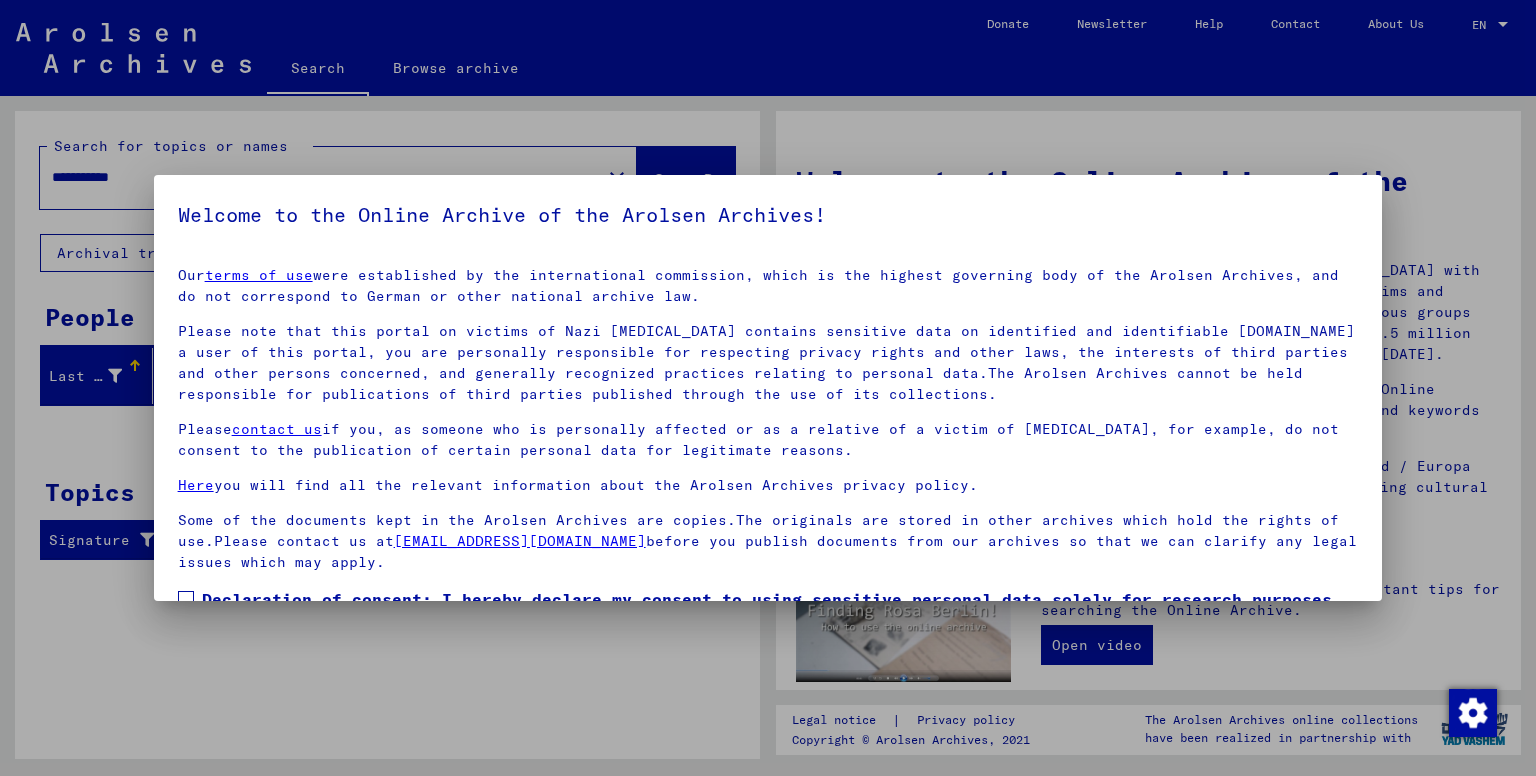 click at bounding box center (768, 388) 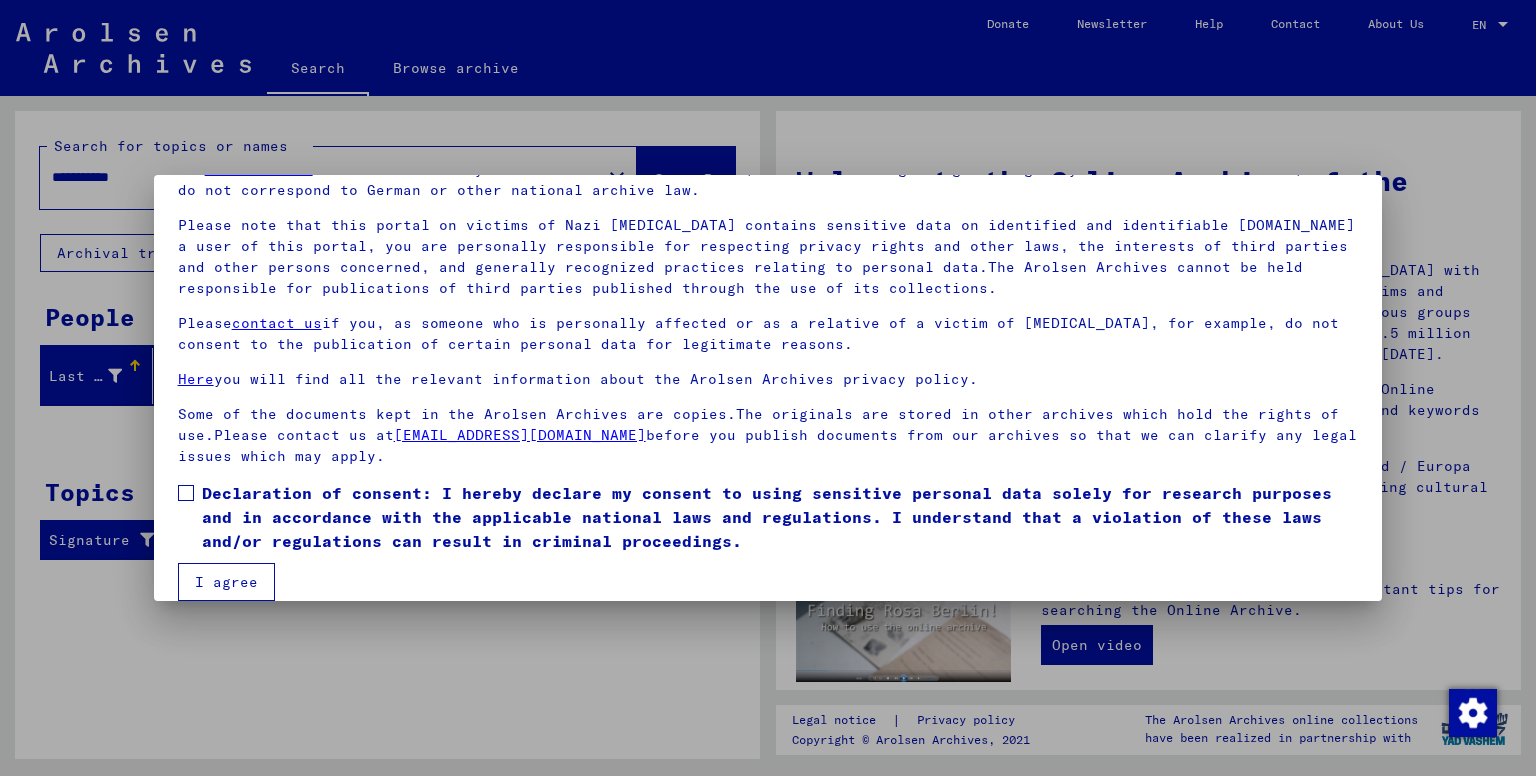 scroll, scrollTop: 128, scrollLeft: 0, axis: vertical 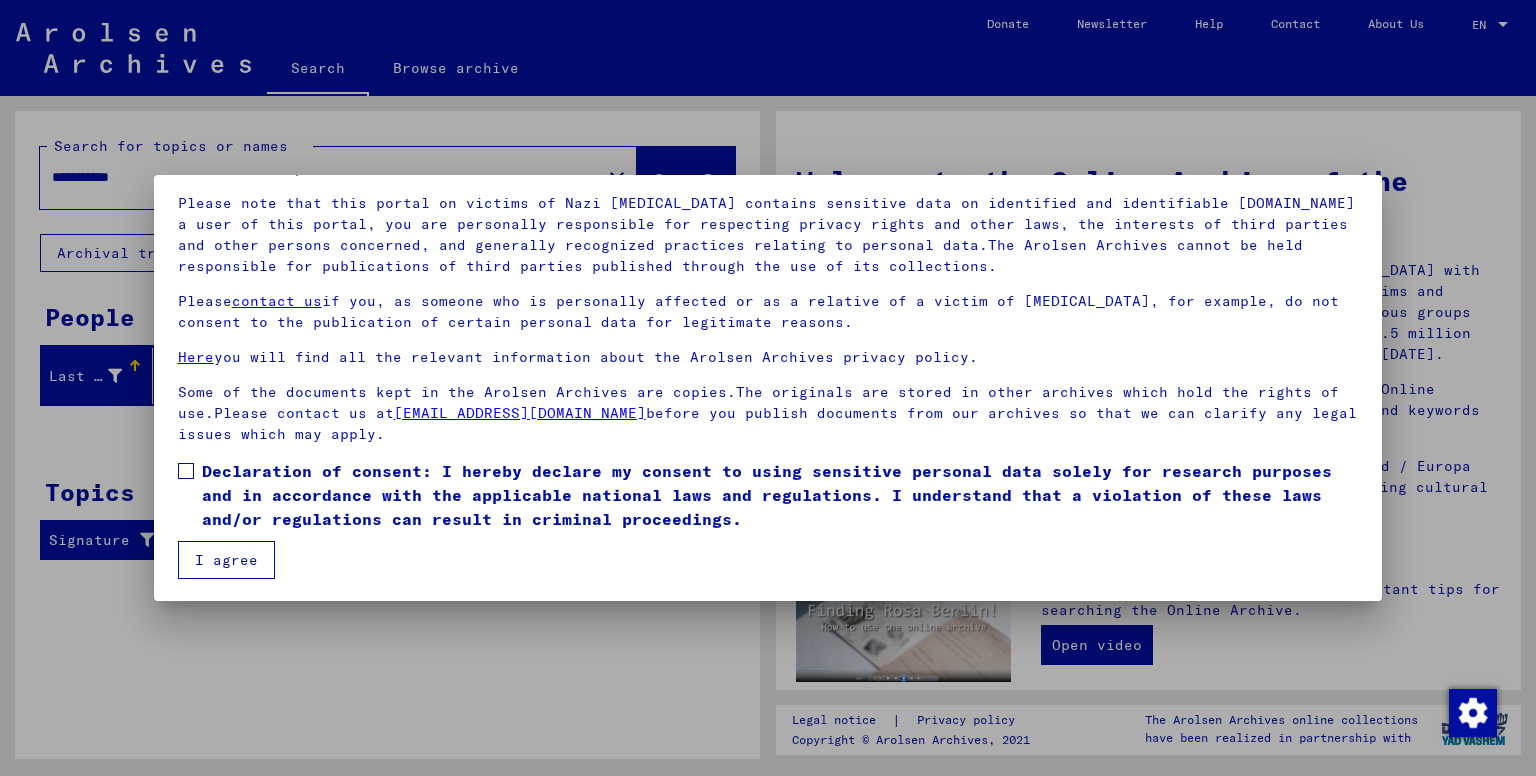 click at bounding box center [186, 471] 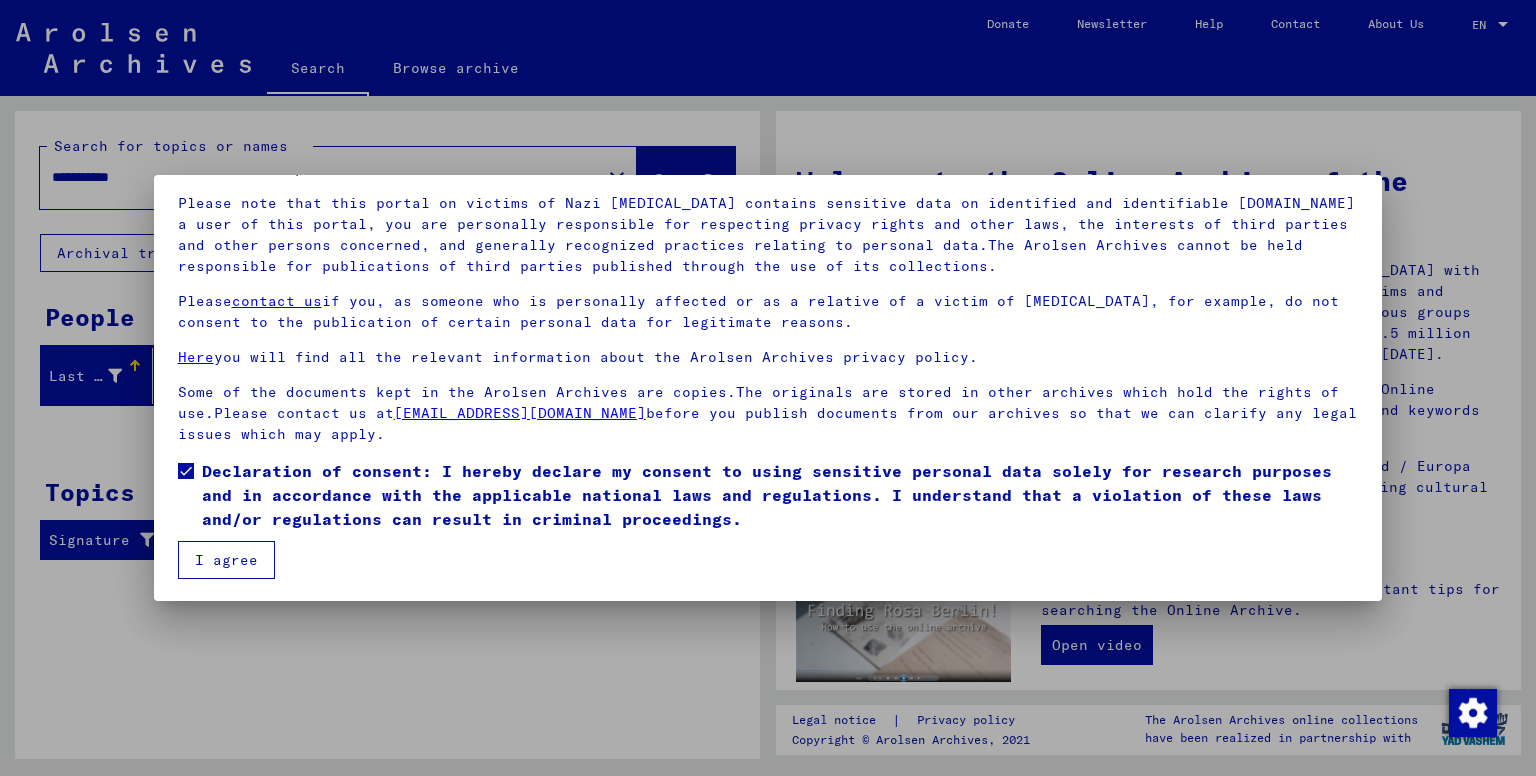 click on "I agree" at bounding box center (226, 560) 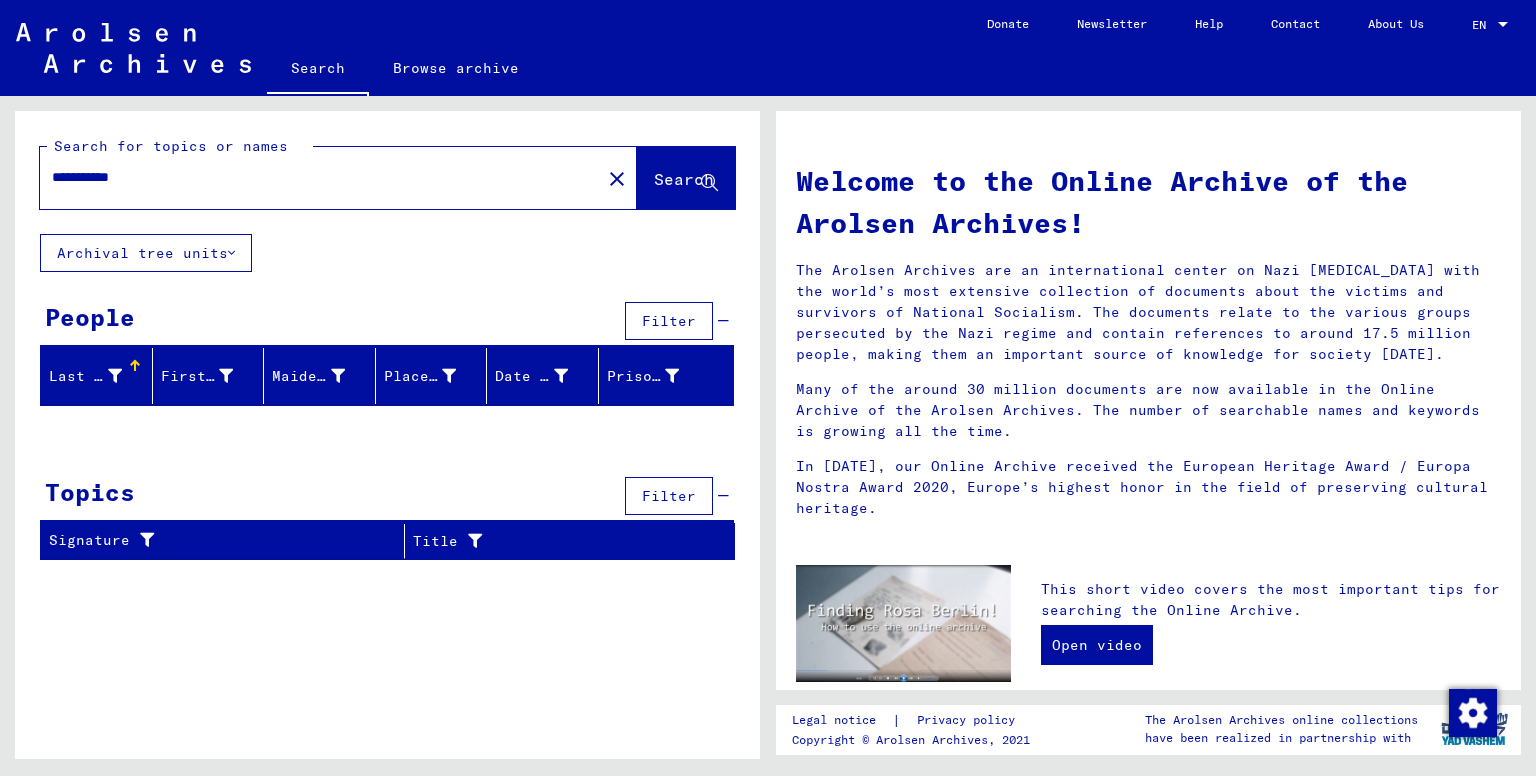 click on "**********" at bounding box center (314, 177) 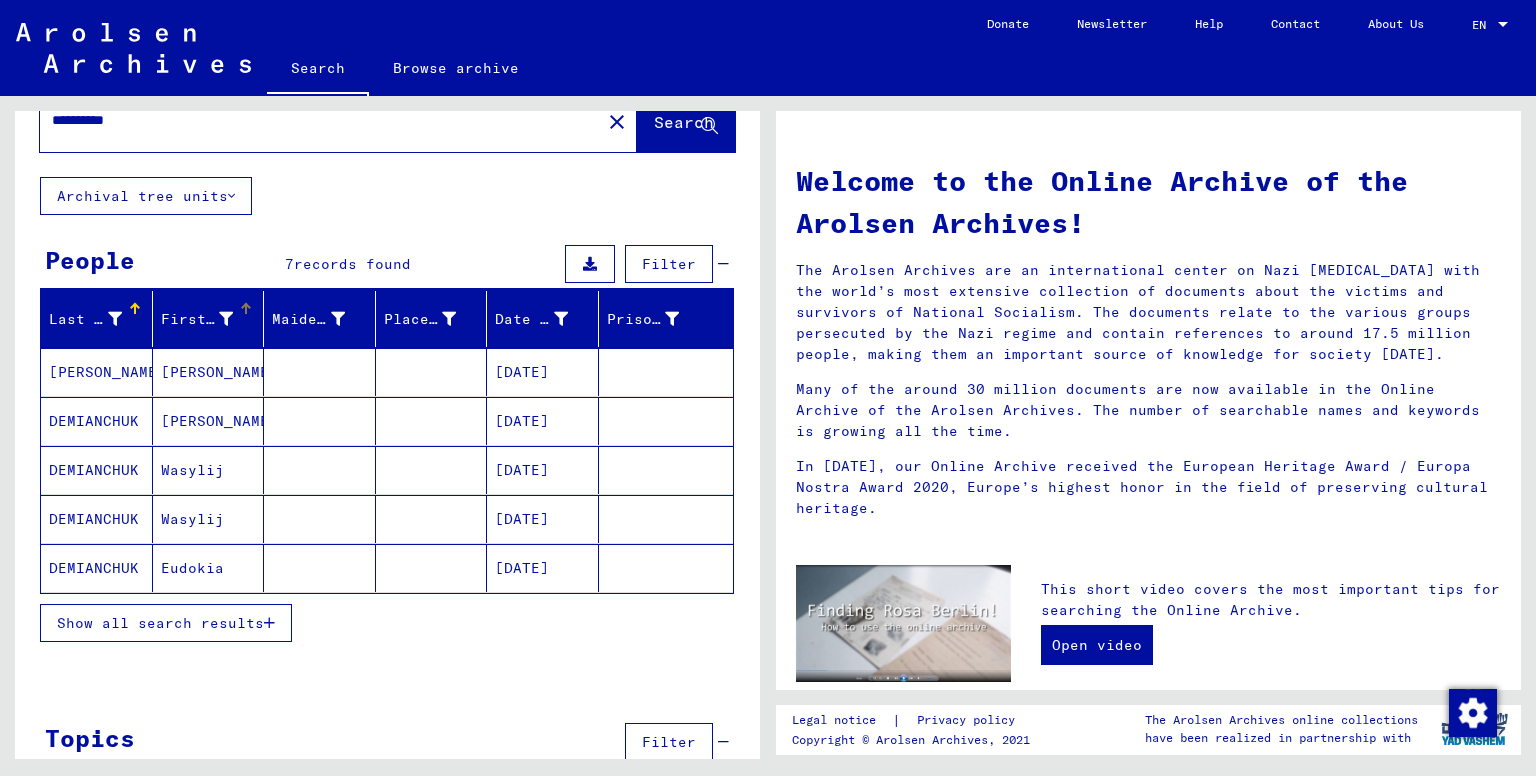 scroll, scrollTop: 0, scrollLeft: 0, axis: both 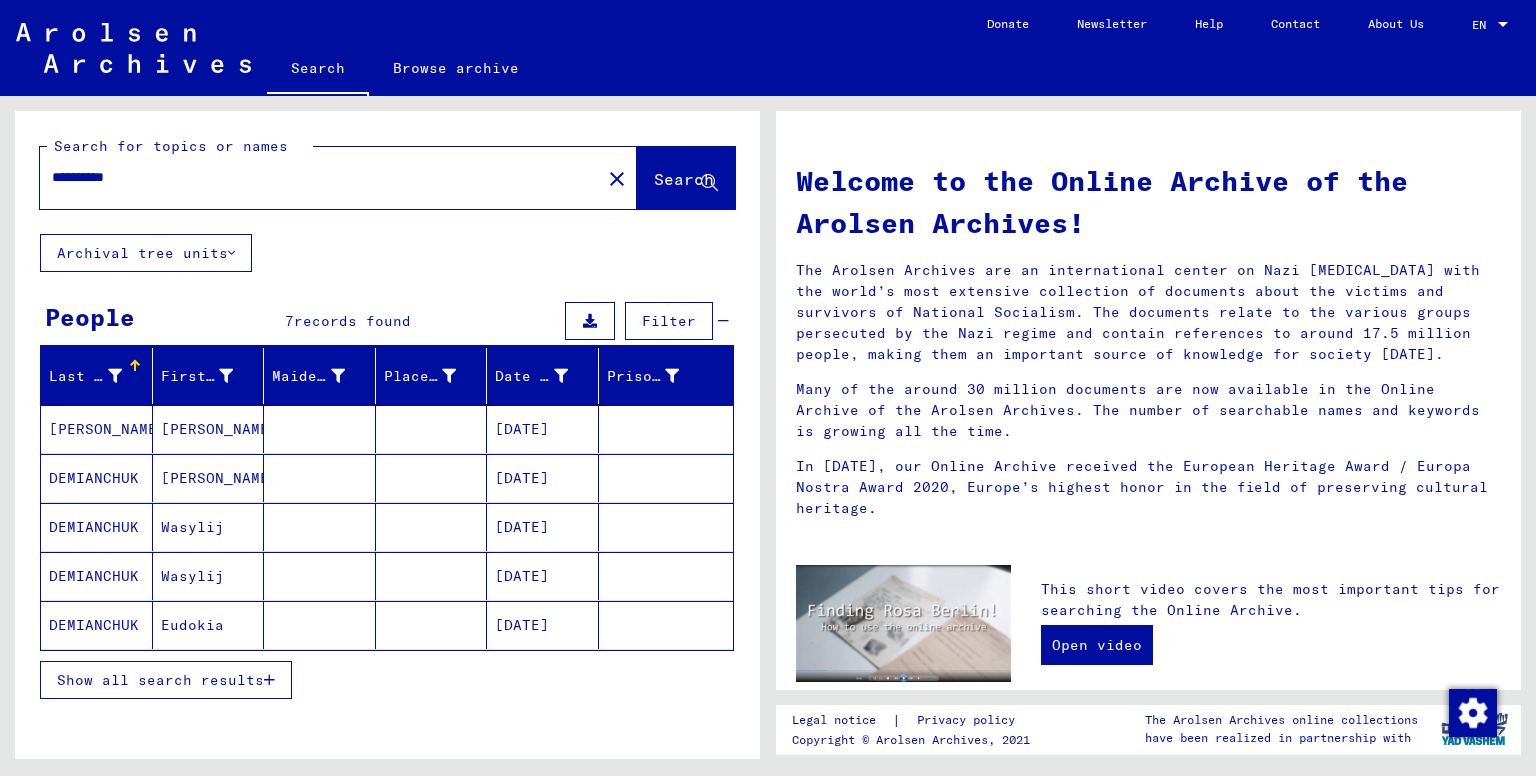 click on "**********" at bounding box center [314, 177] 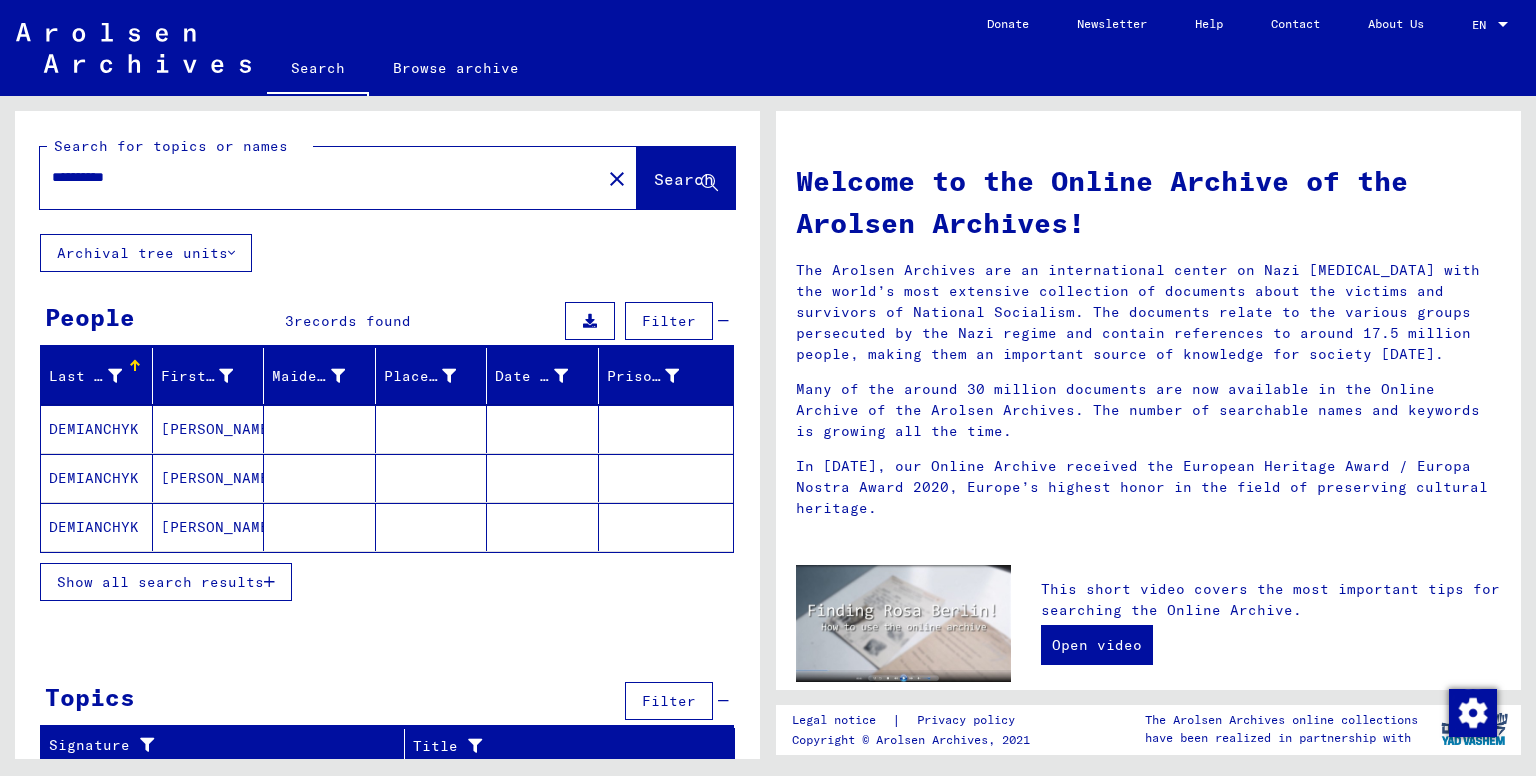 click on "[PERSON_NAME]" at bounding box center (209, 478) 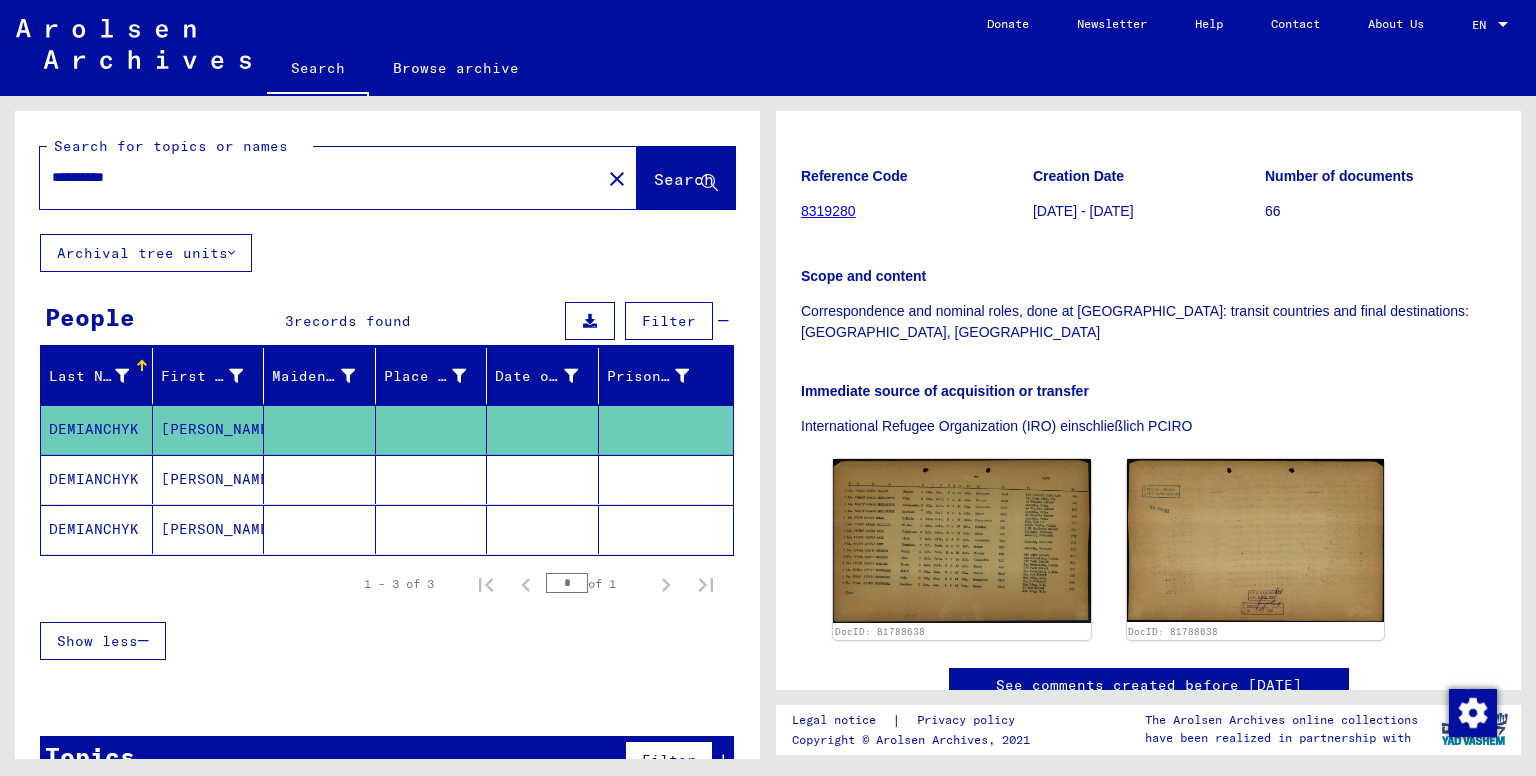 scroll, scrollTop: 300, scrollLeft: 0, axis: vertical 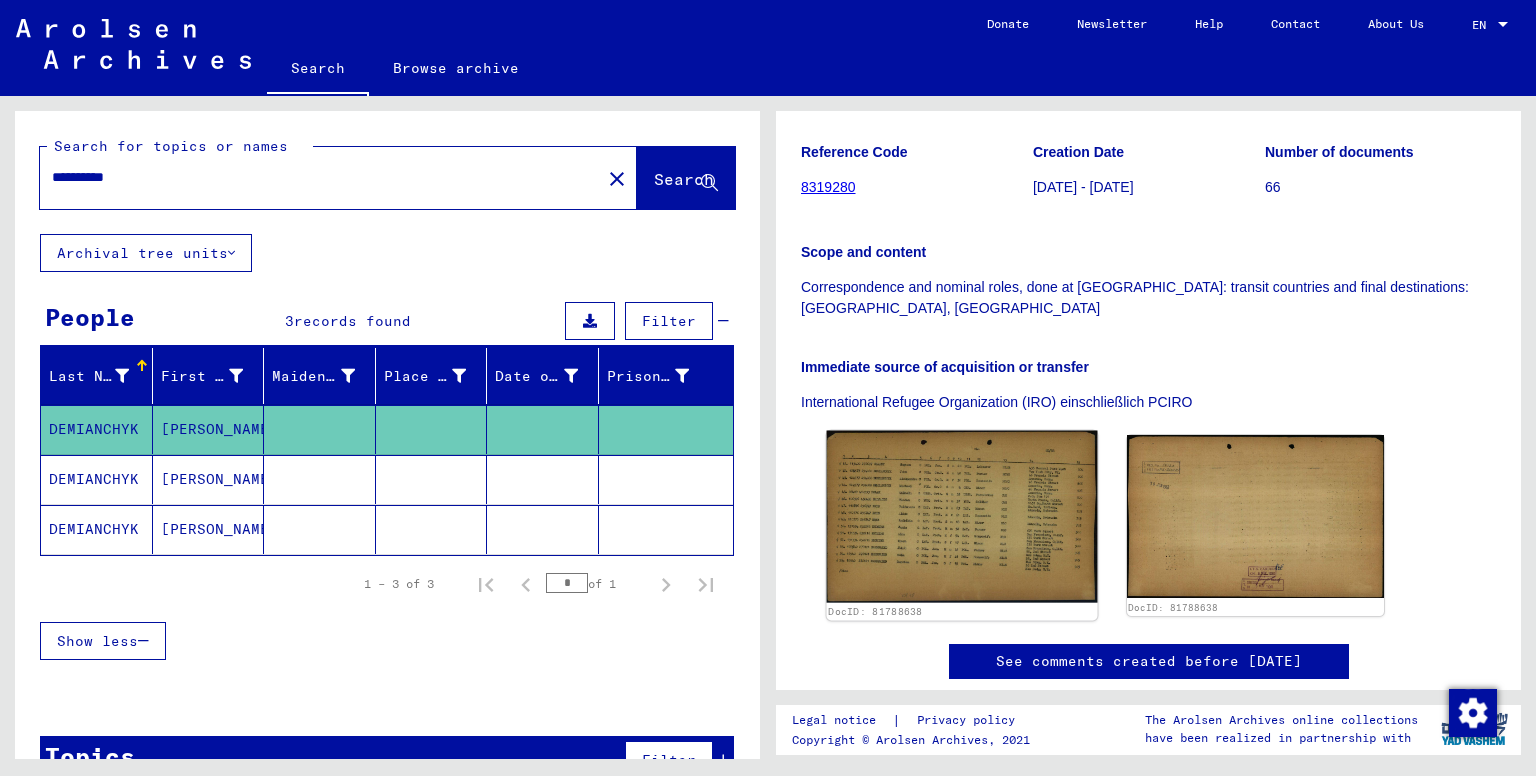 click 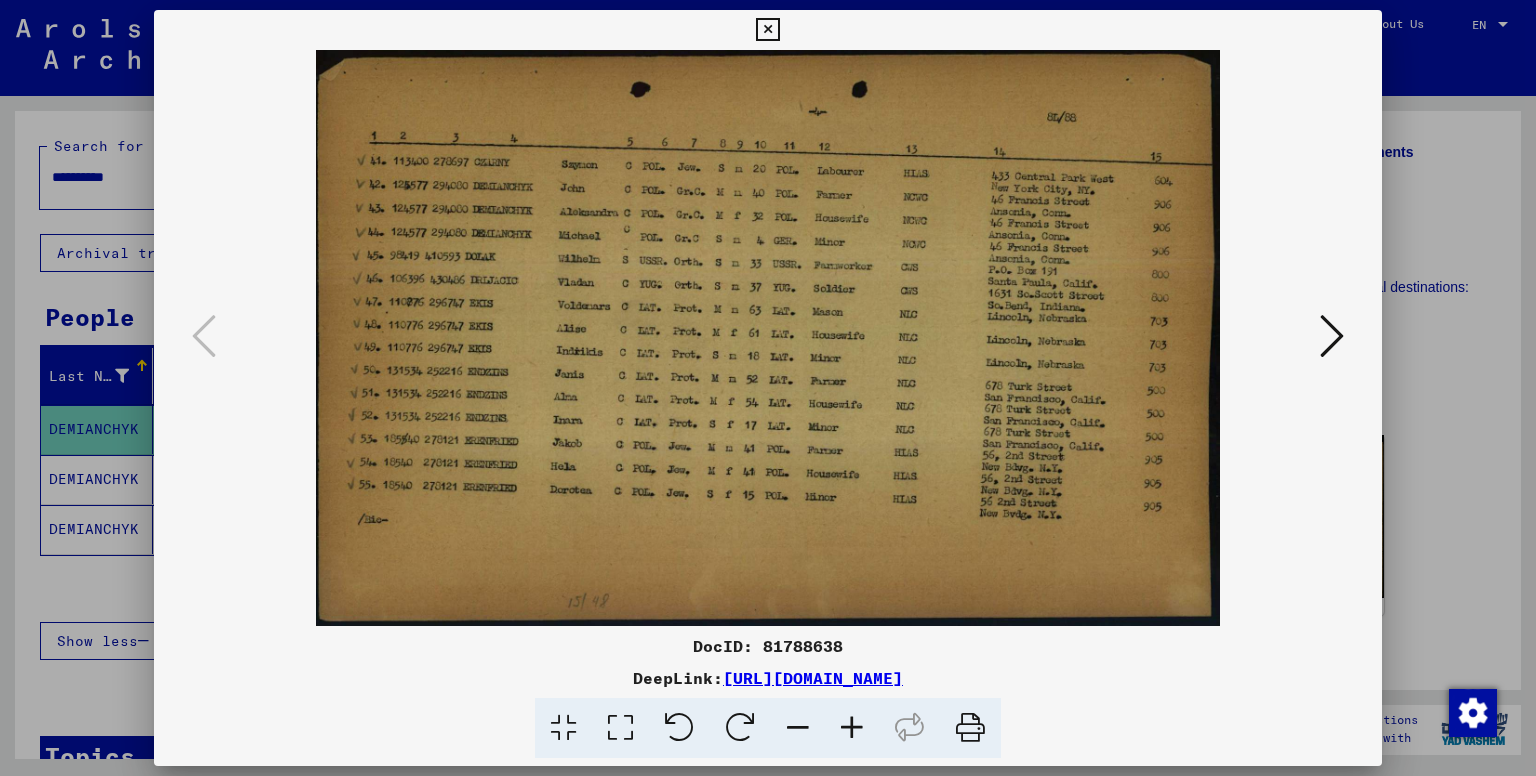 click at bounding box center (1332, 336) 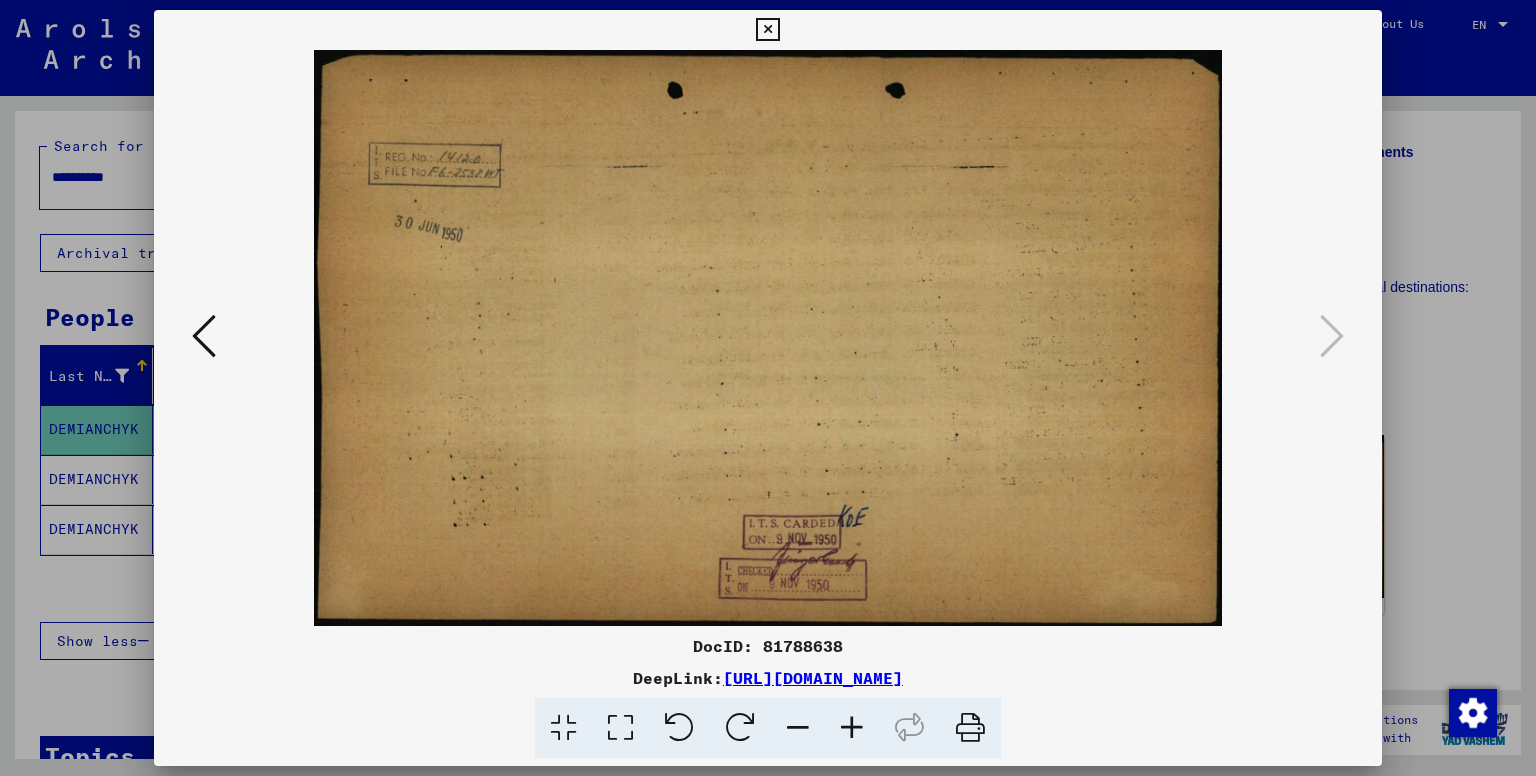 click at bounding box center [767, 30] 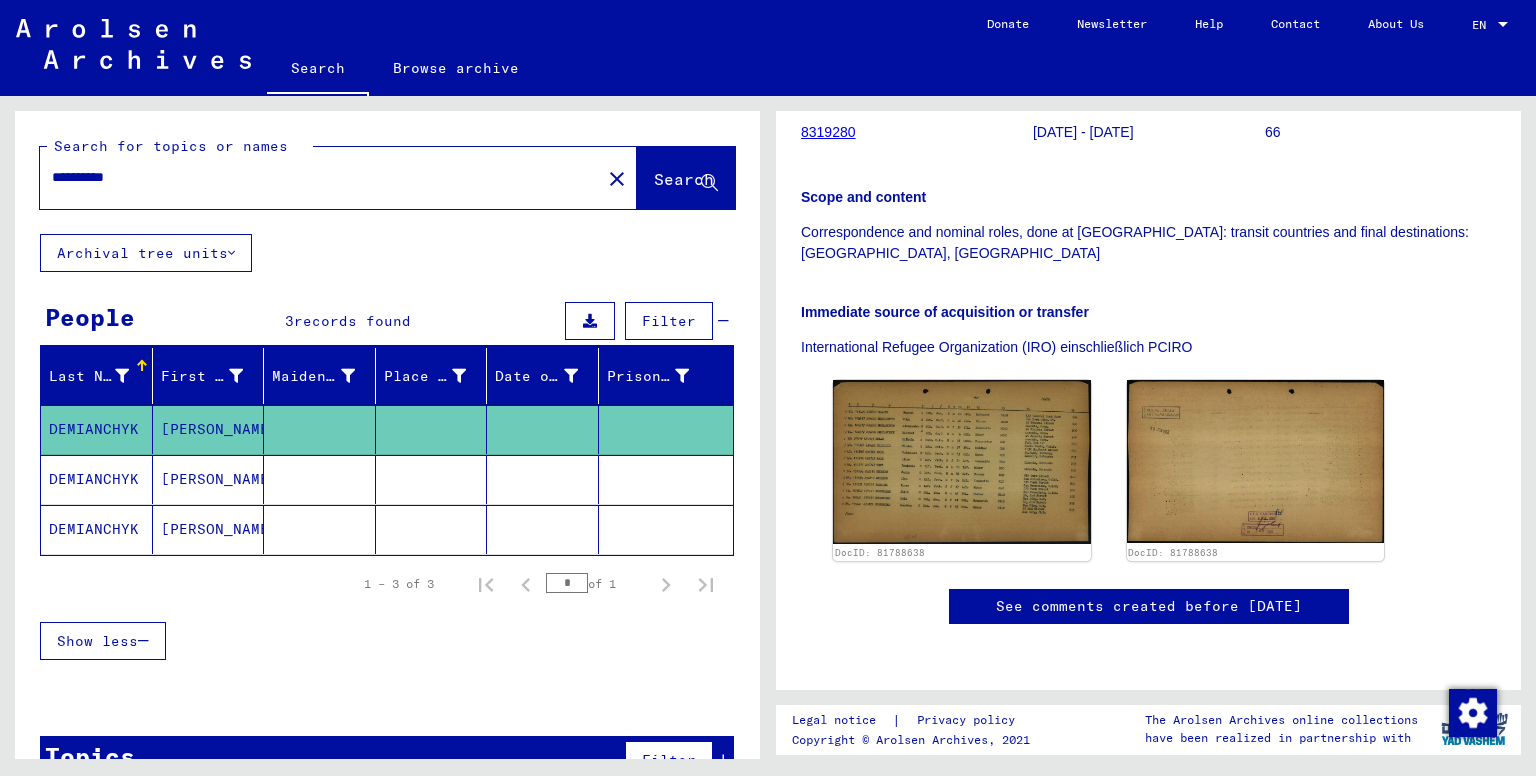 scroll, scrollTop: 600, scrollLeft: 0, axis: vertical 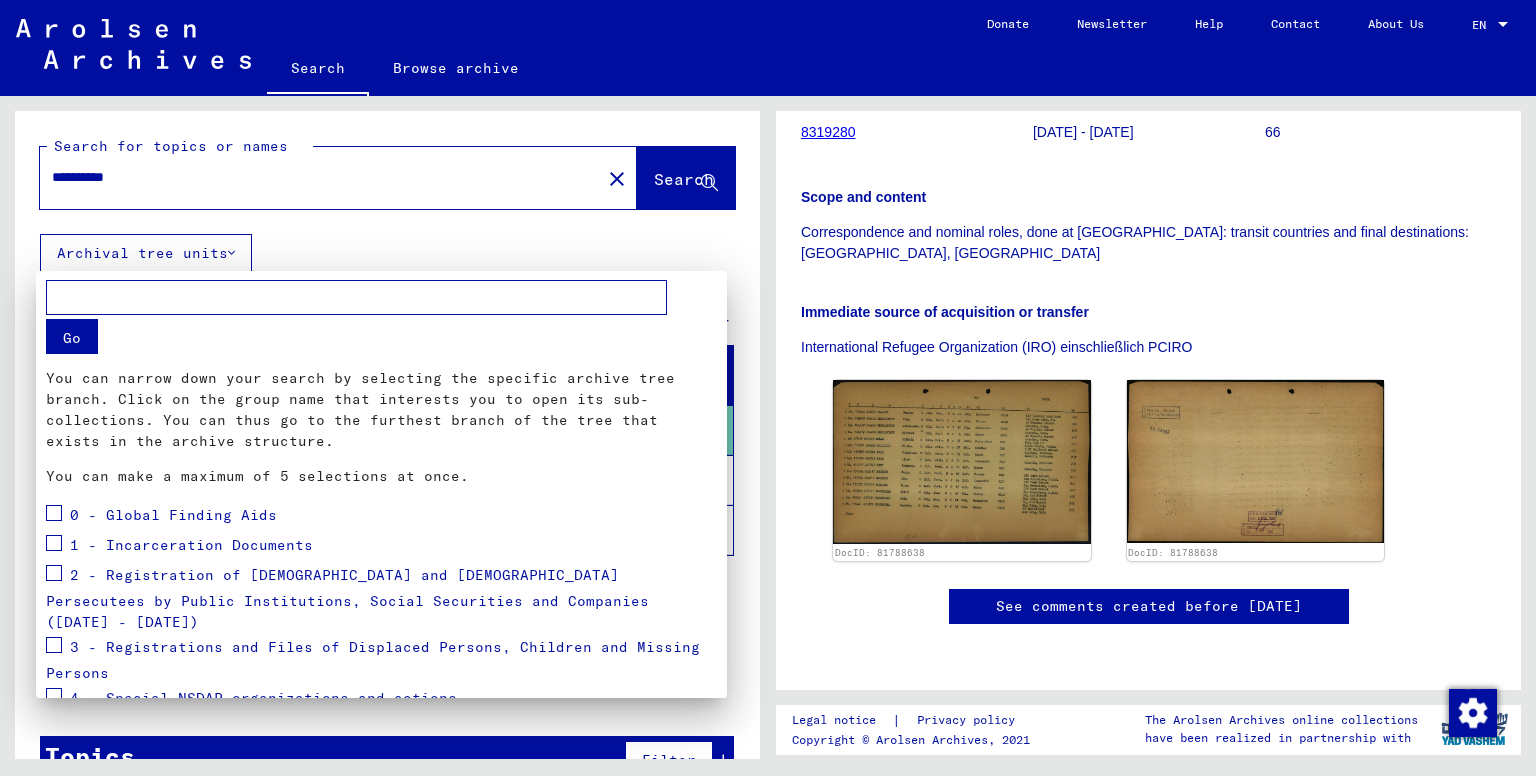 click at bounding box center [54, 513] 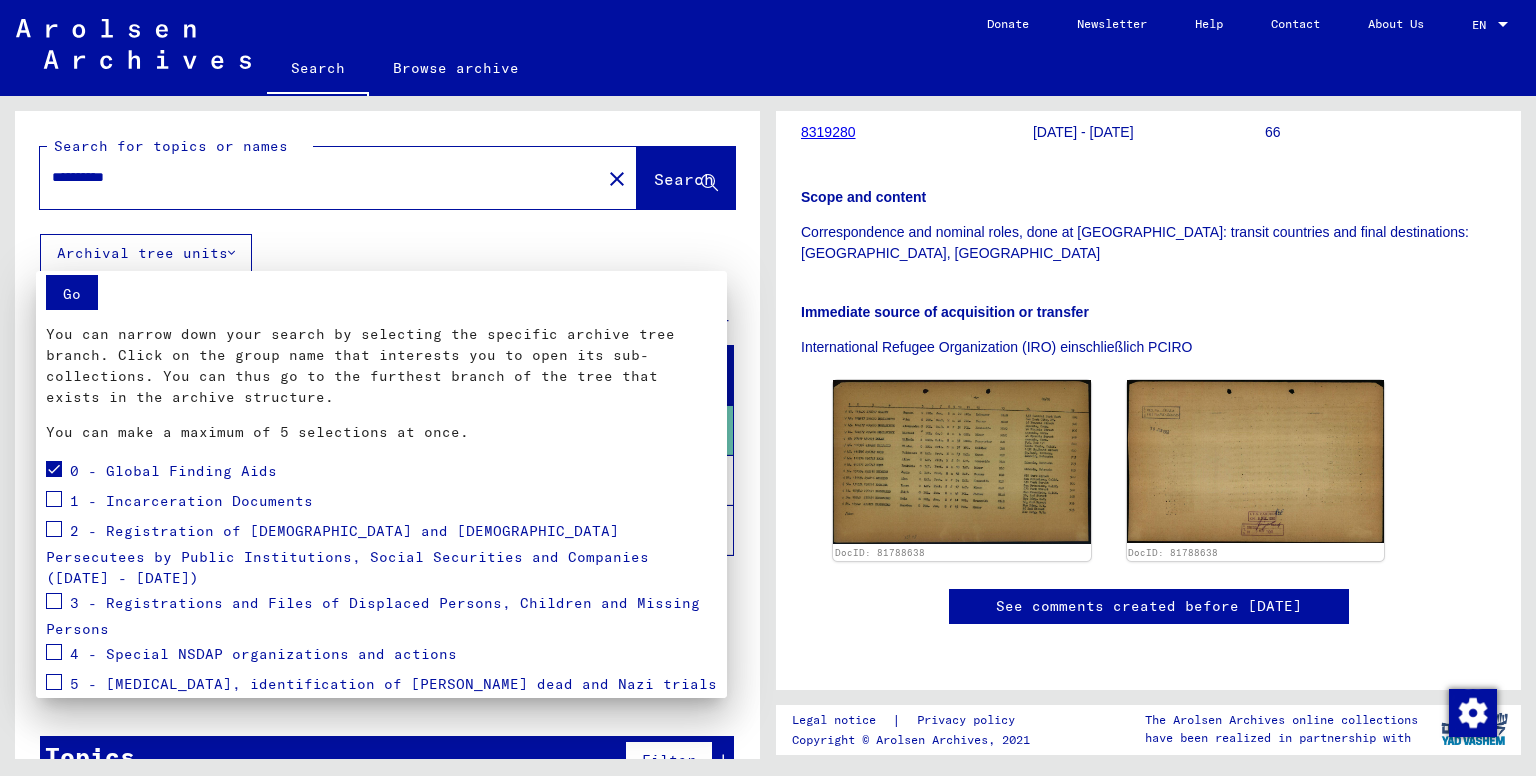 scroll, scrollTop: 100, scrollLeft: 0, axis: vertical 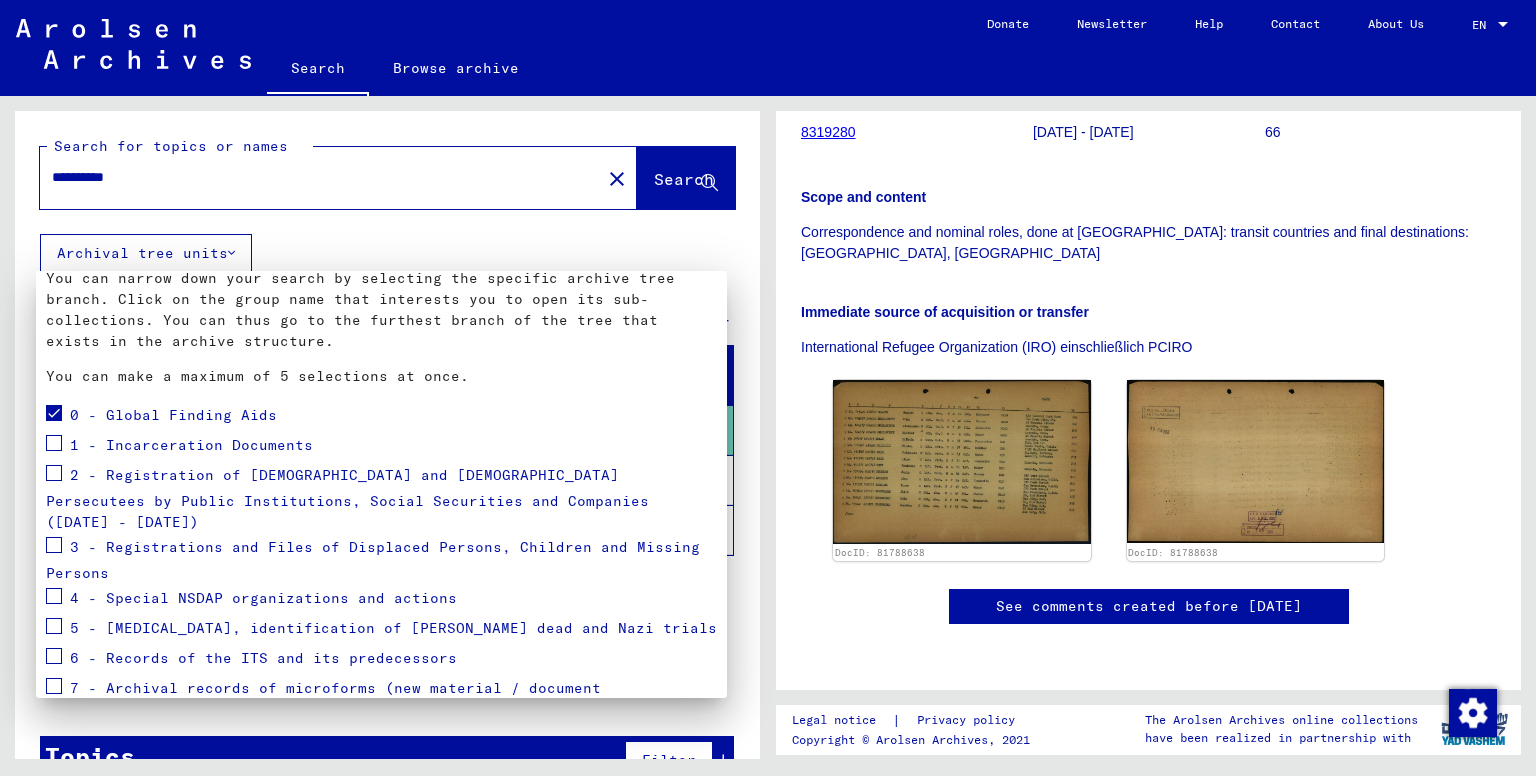 click at bounding box center [54, 443] 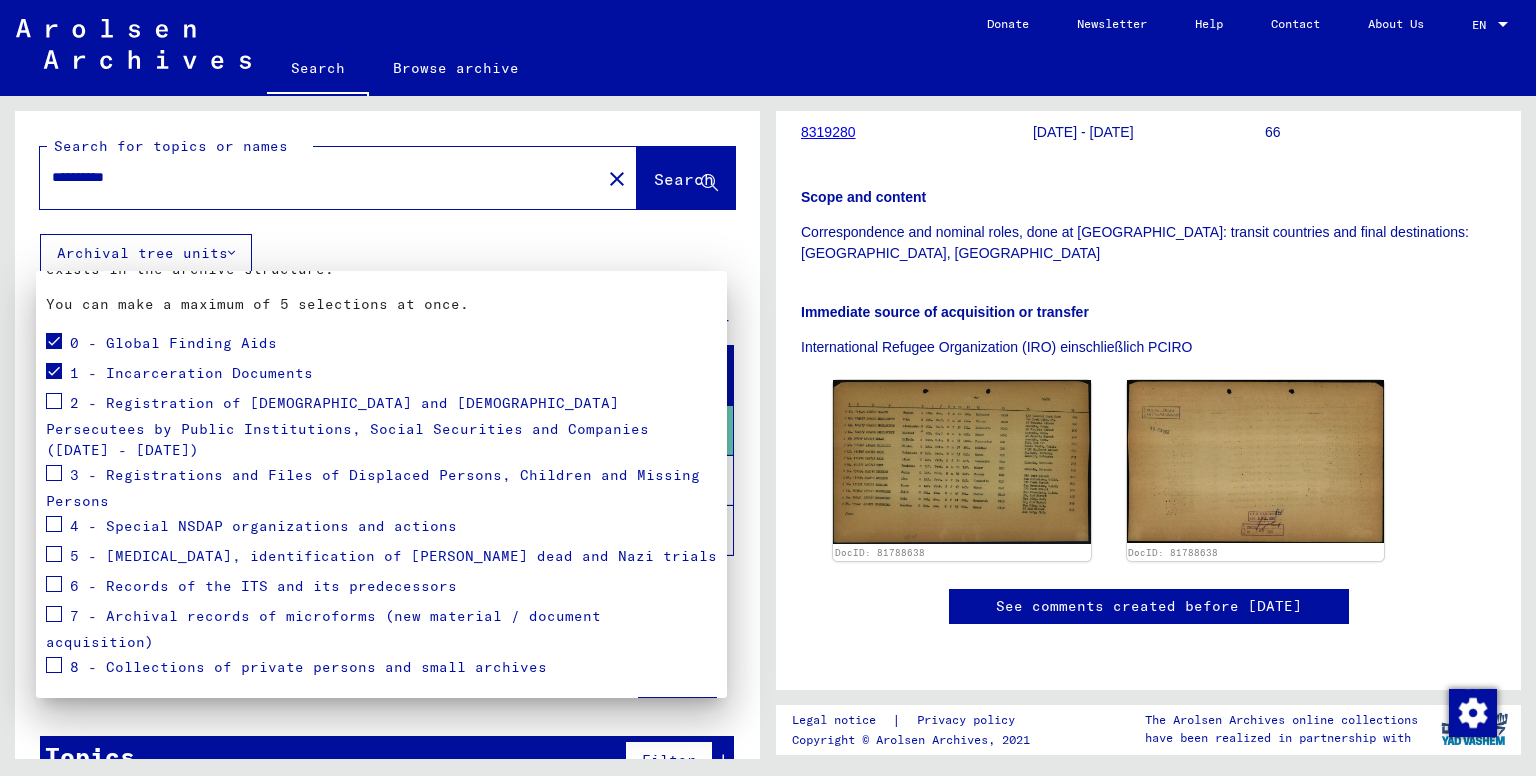 scroll, scrollTop: 176, scrollLeft: 0, axis: vertical 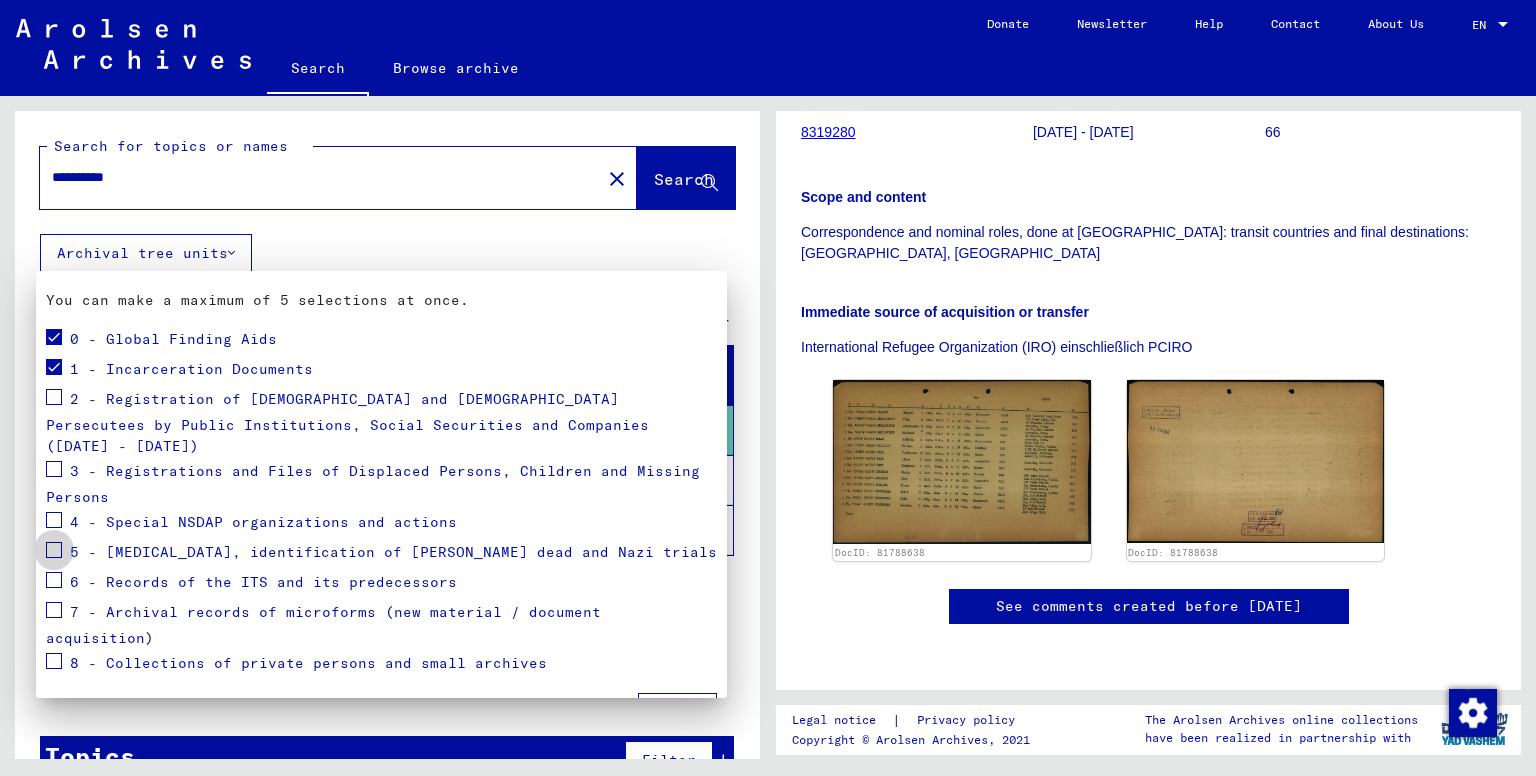 click at bounding box center [54, 550] 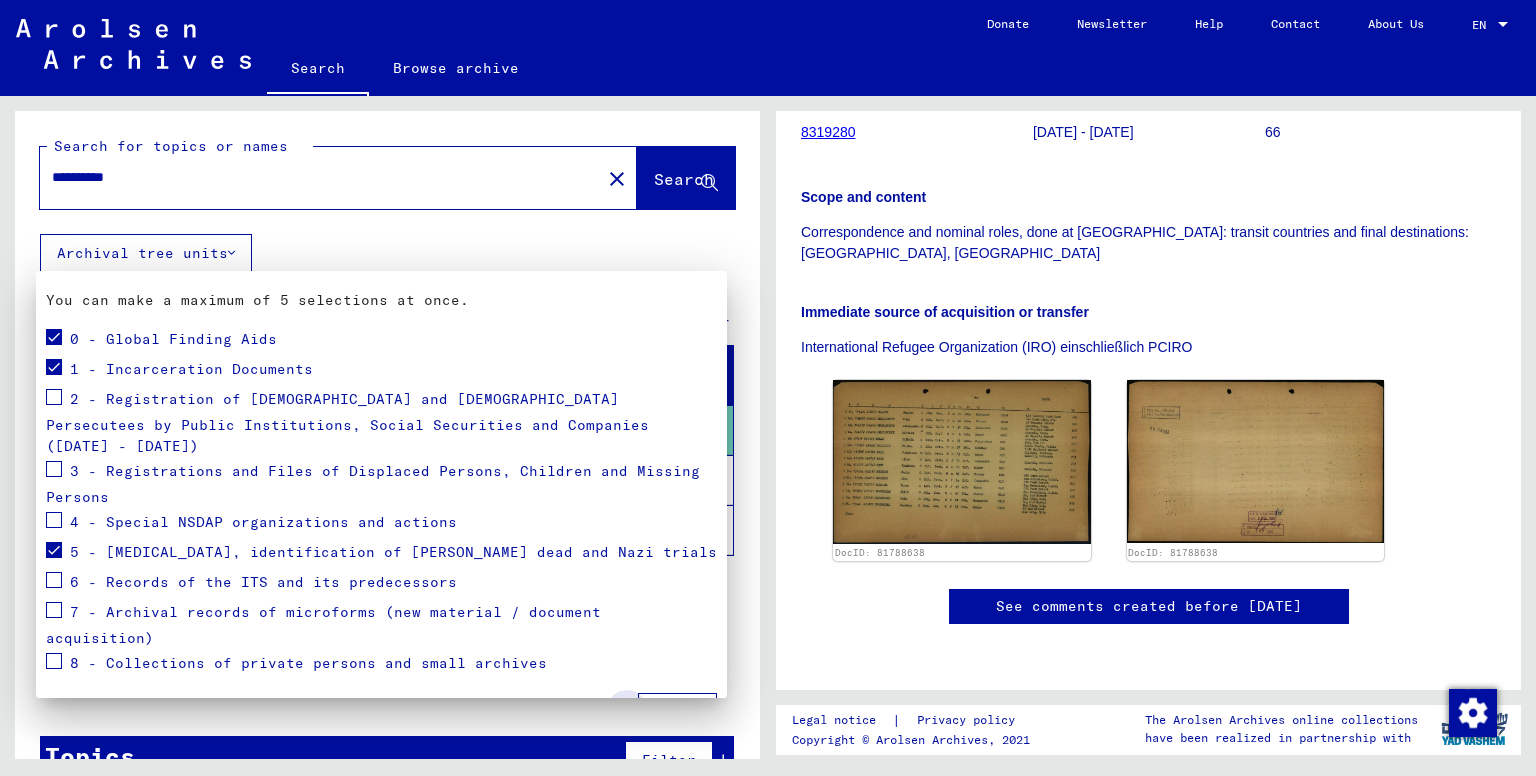 click on "Apply" at bounding box center [677, 712] 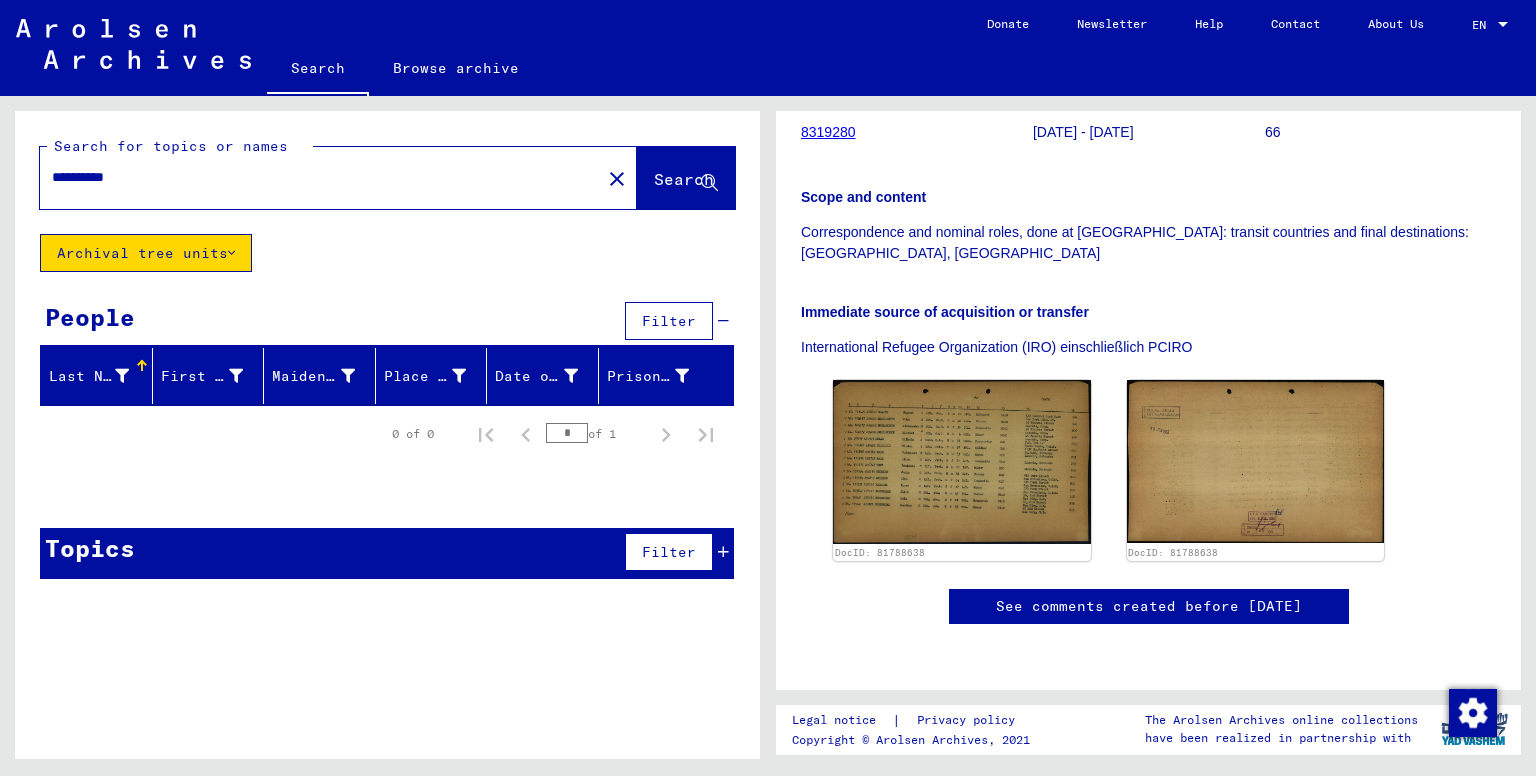 click on "Archival tree units" 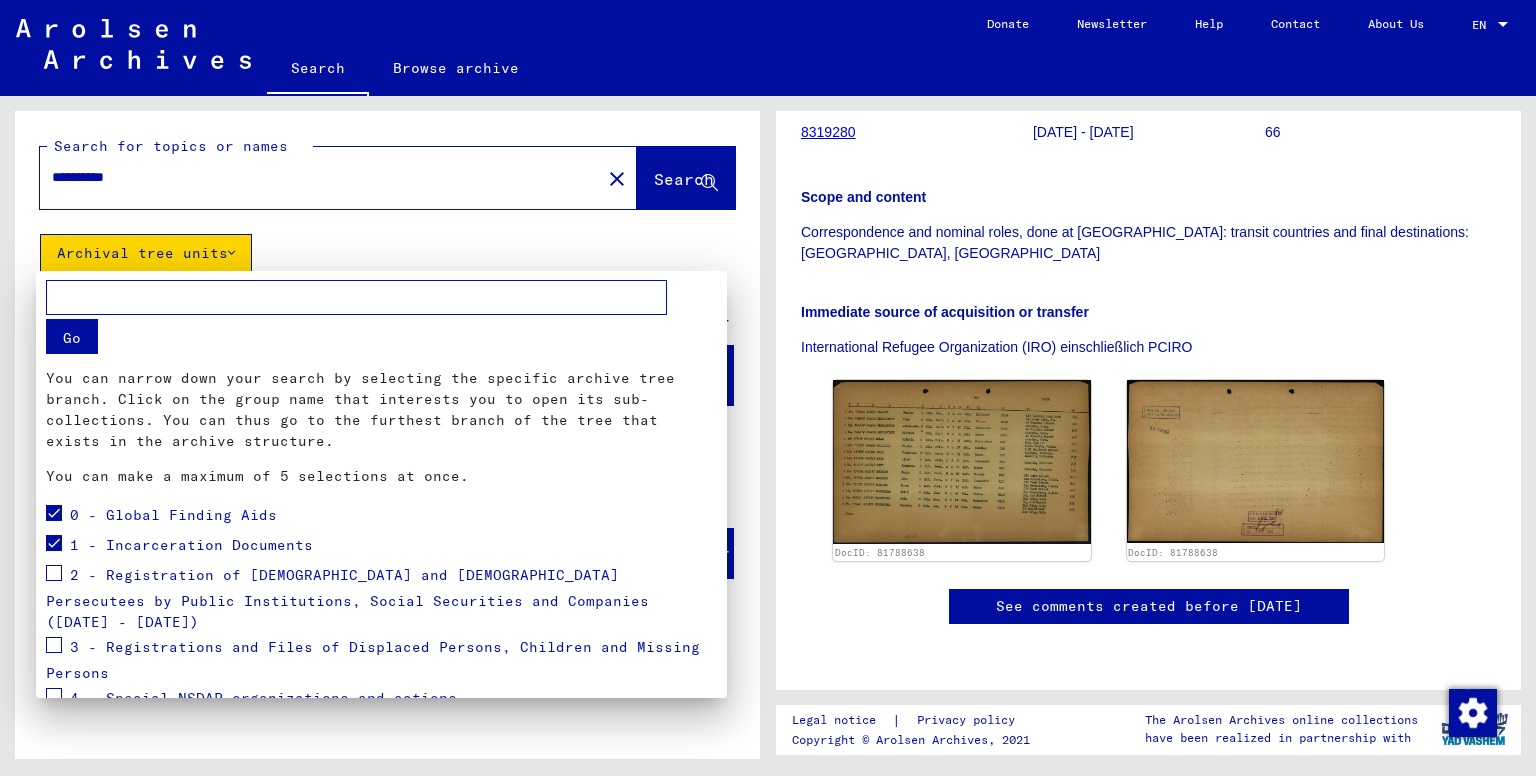 click on "0 - Global Finding Aids" at bounding box center (161, 516) 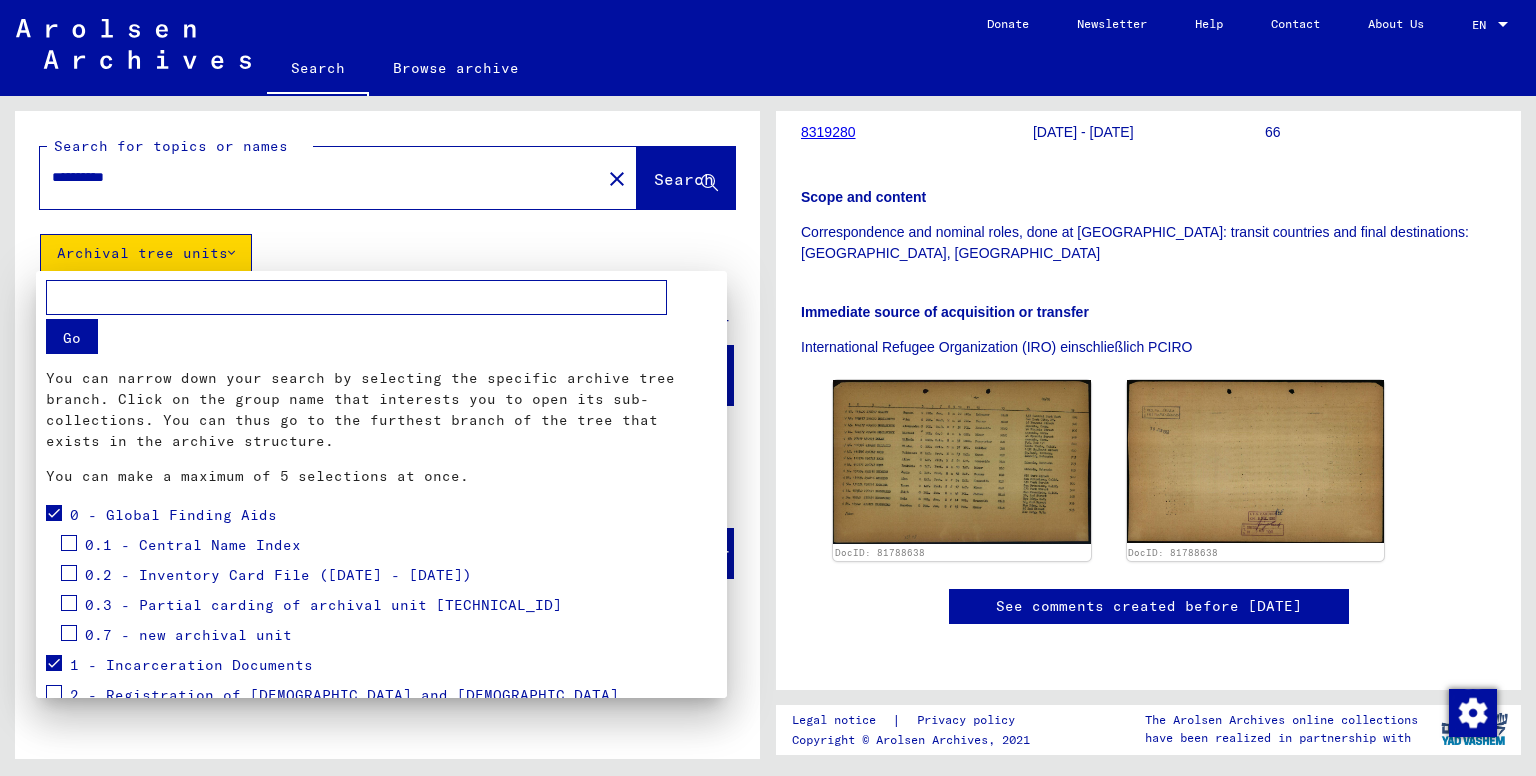 click at bounding box center (54, 513) 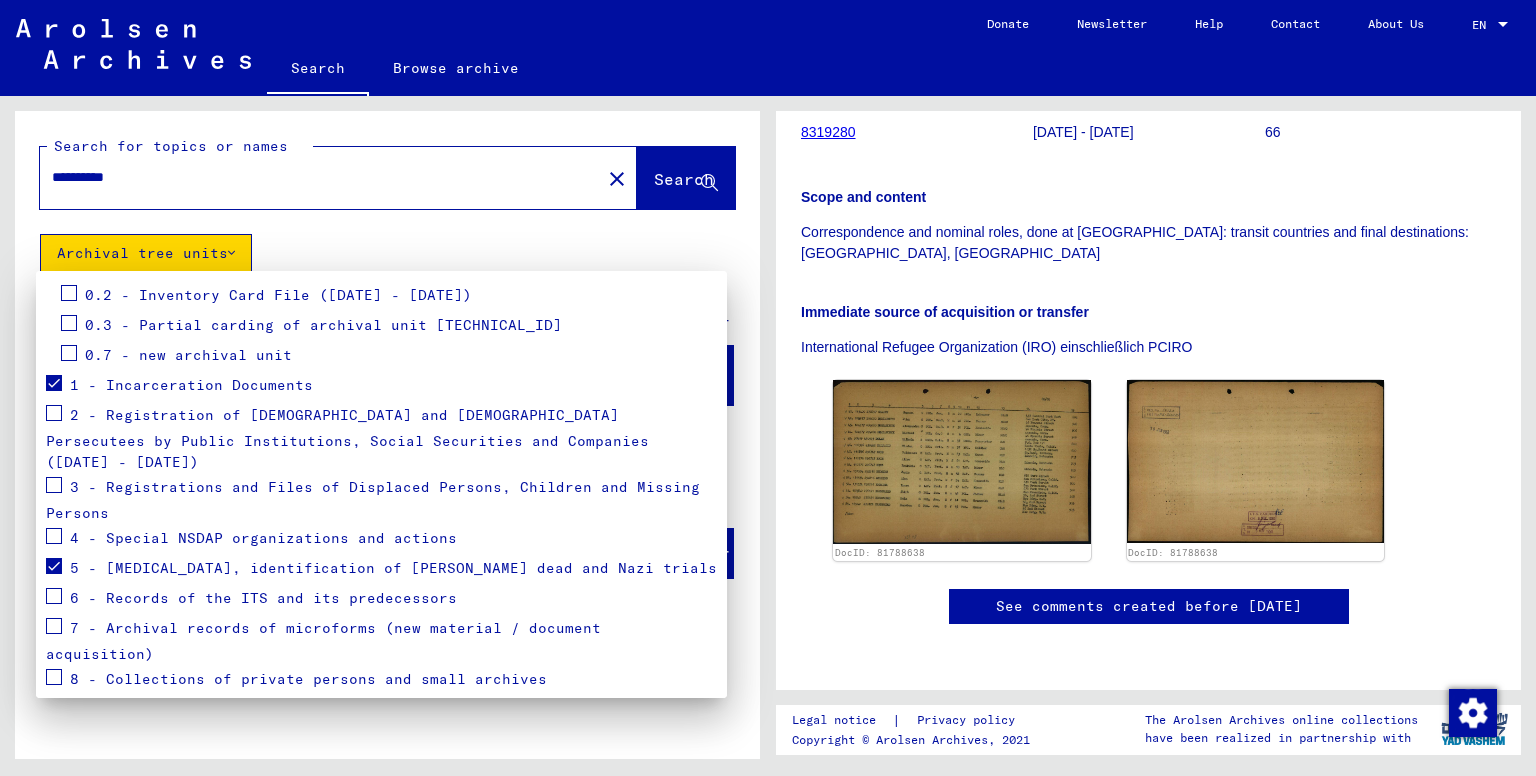 scroll, scrollTop: 296, scrollLeft: 0, axis: vertical 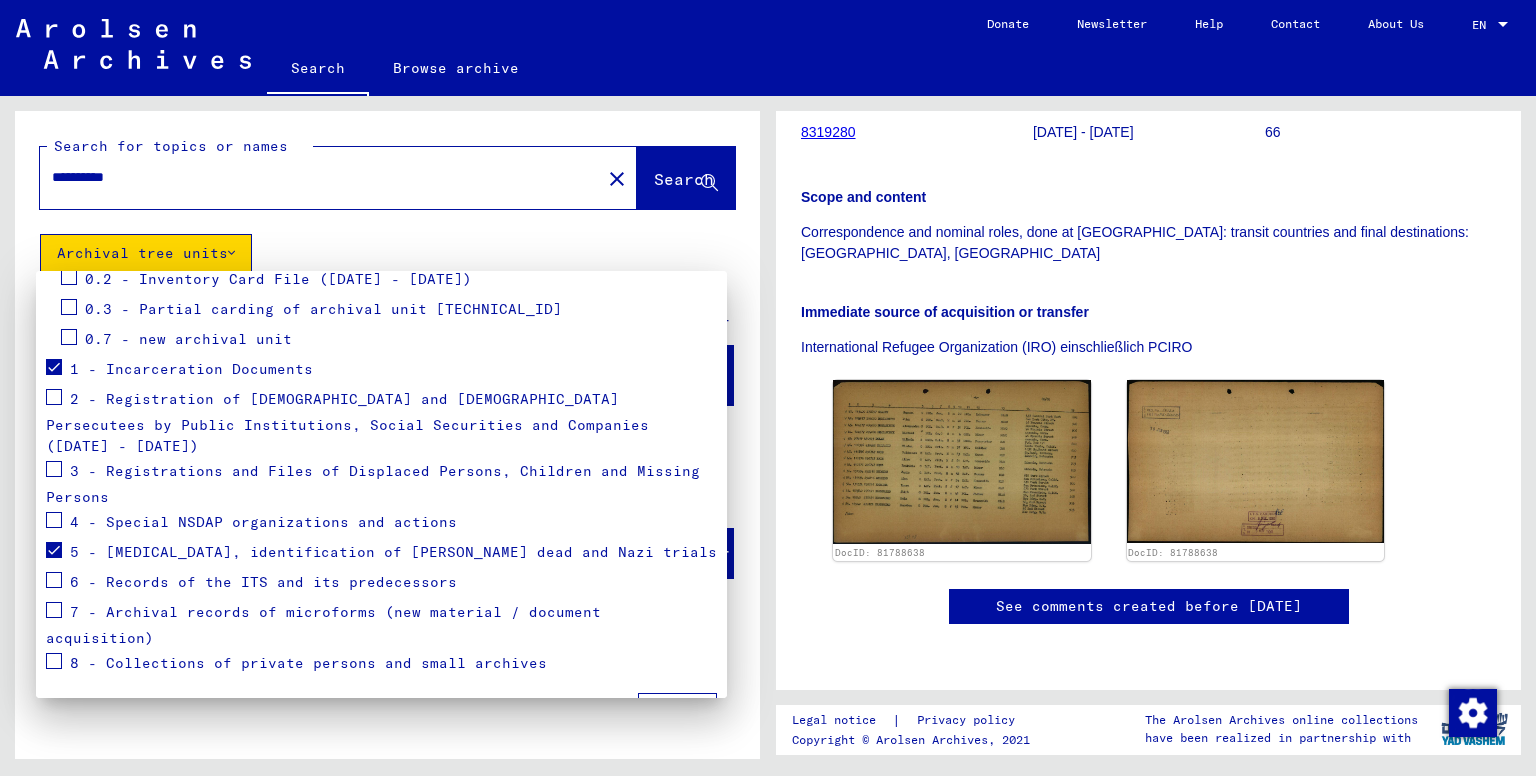 click at bounding box center (54, 367) 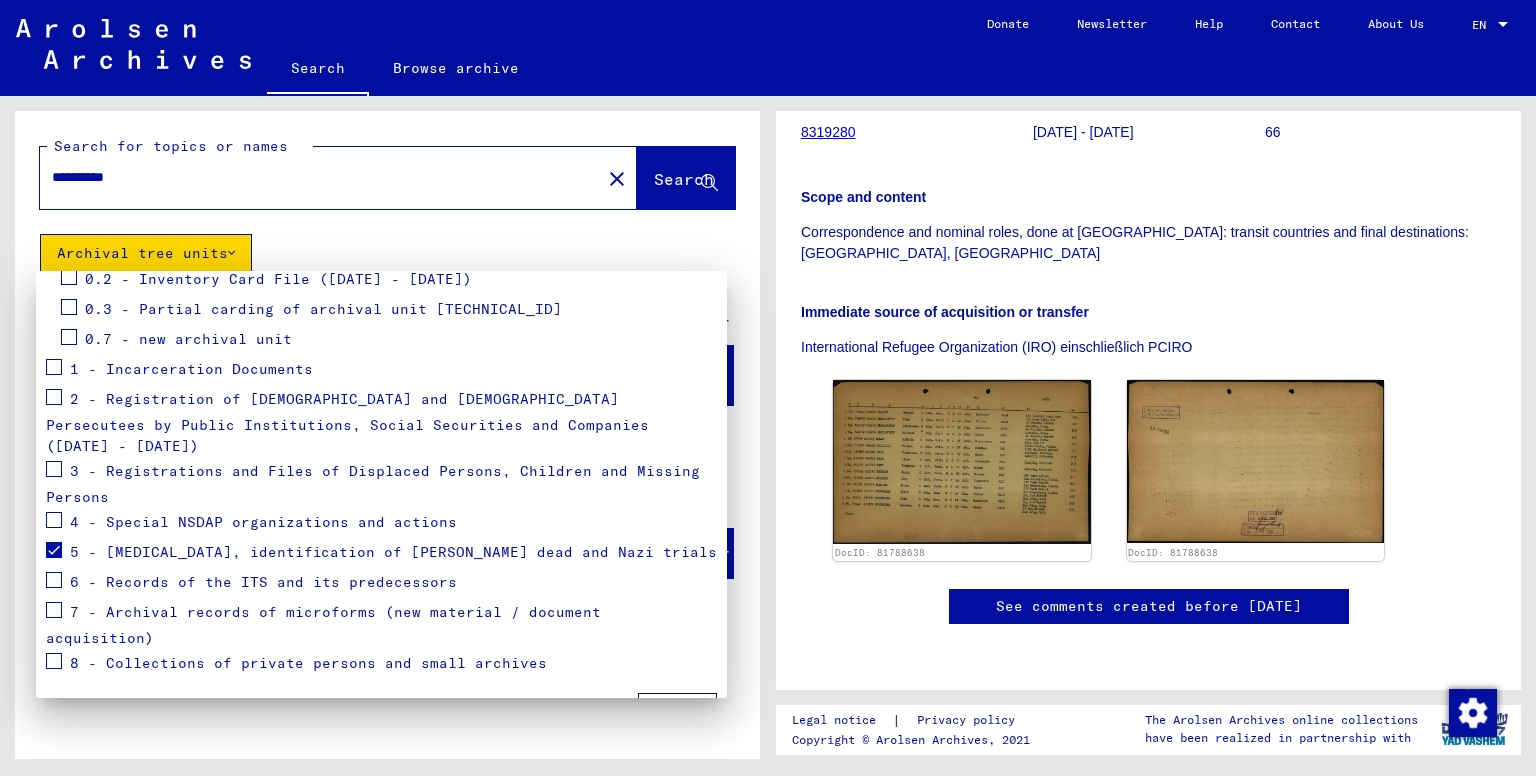 click on "5 - [MEDICAL_DATA], identification of [PERSON_NAME] dead and Nazi trials" at bounding box center (381, 553) 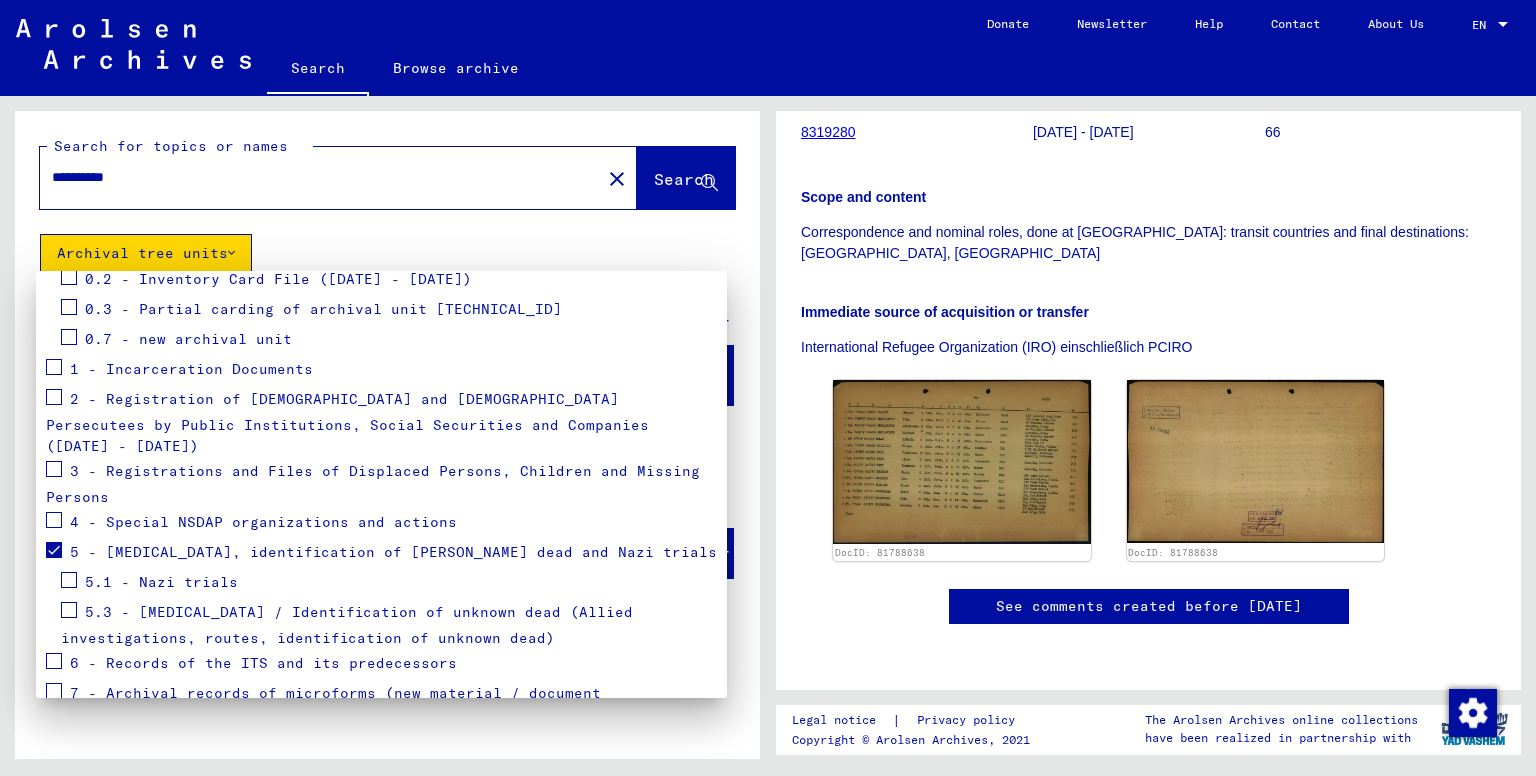 click at bounding box center [54, 550] 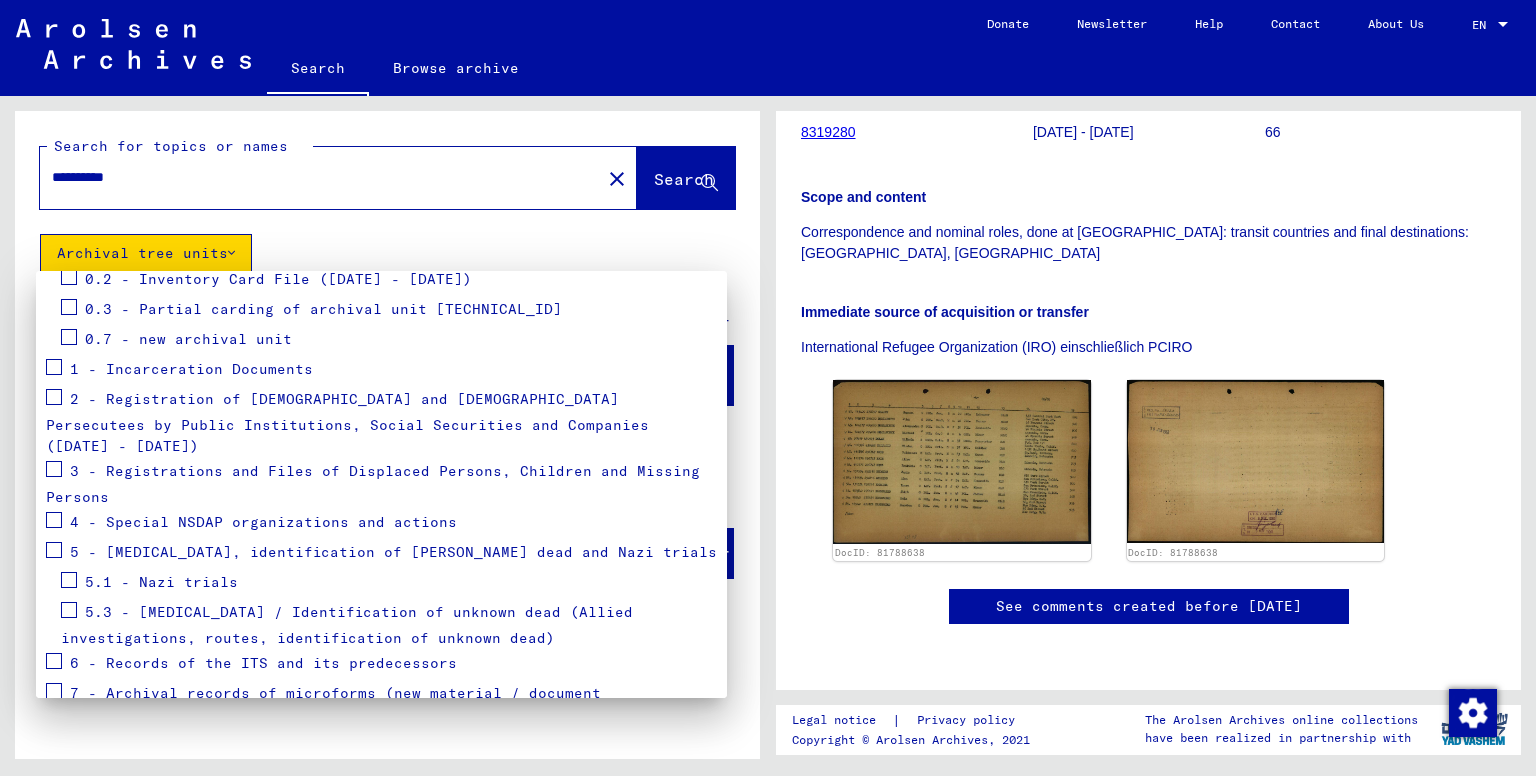 click on "5 - [MEDICAL_DATA], identification of [PERSON_NAME] dead and Nazi trials" at bounding box center (393, 552) 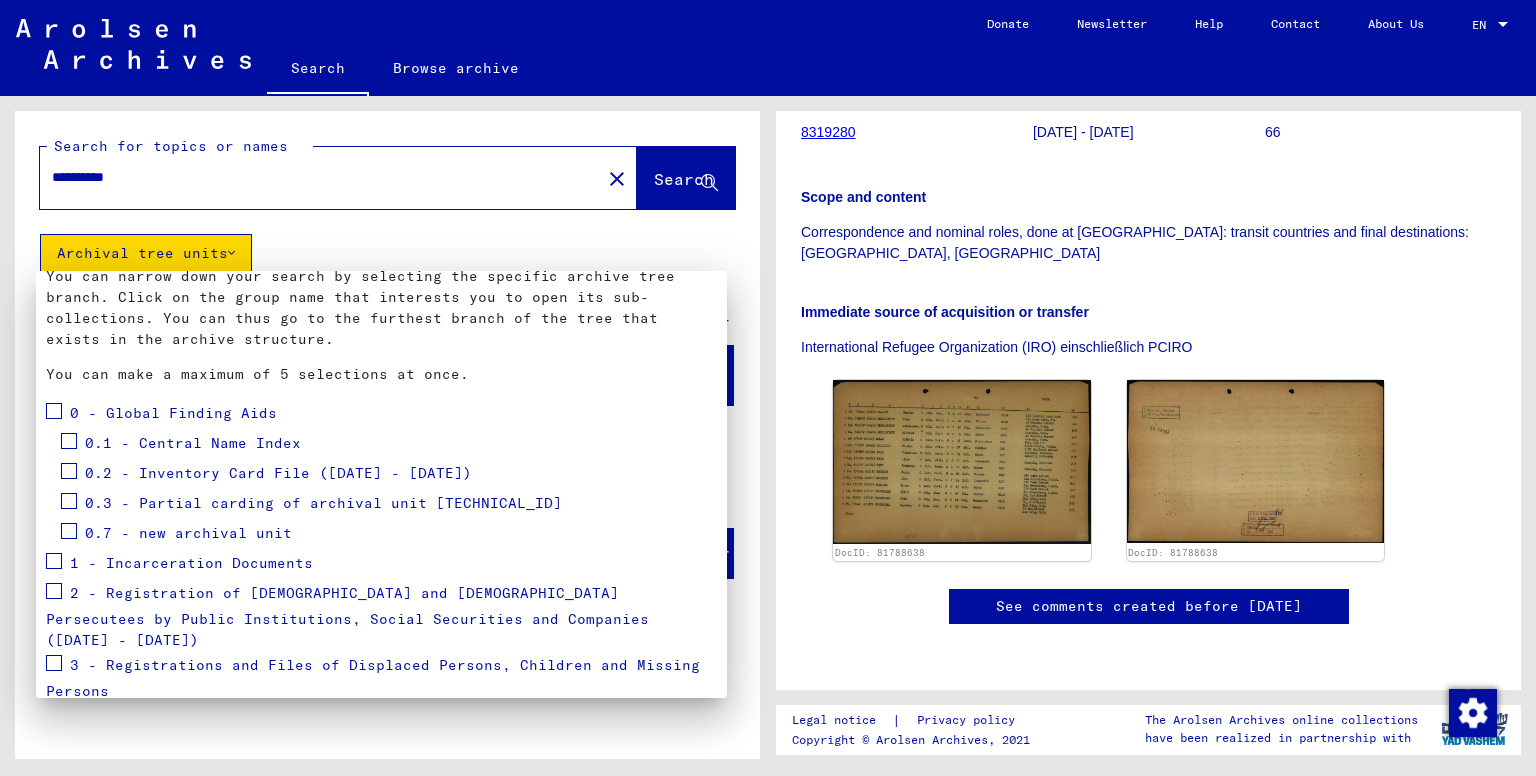scroll, scrollTop: 96, scrollLeft: 0, axis: vertical 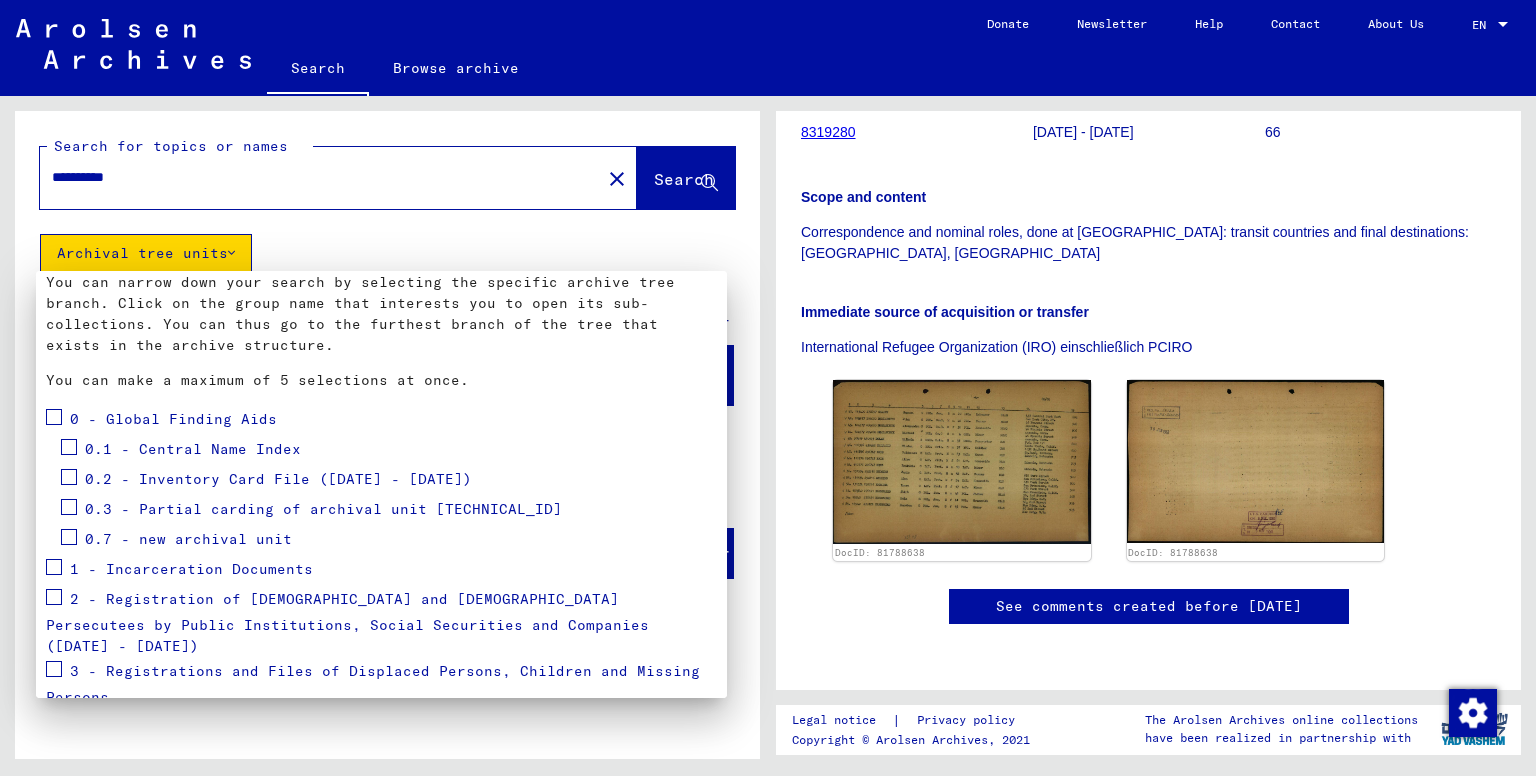click on "0 - Global Finding Aids" at bounding box center (173, 419) 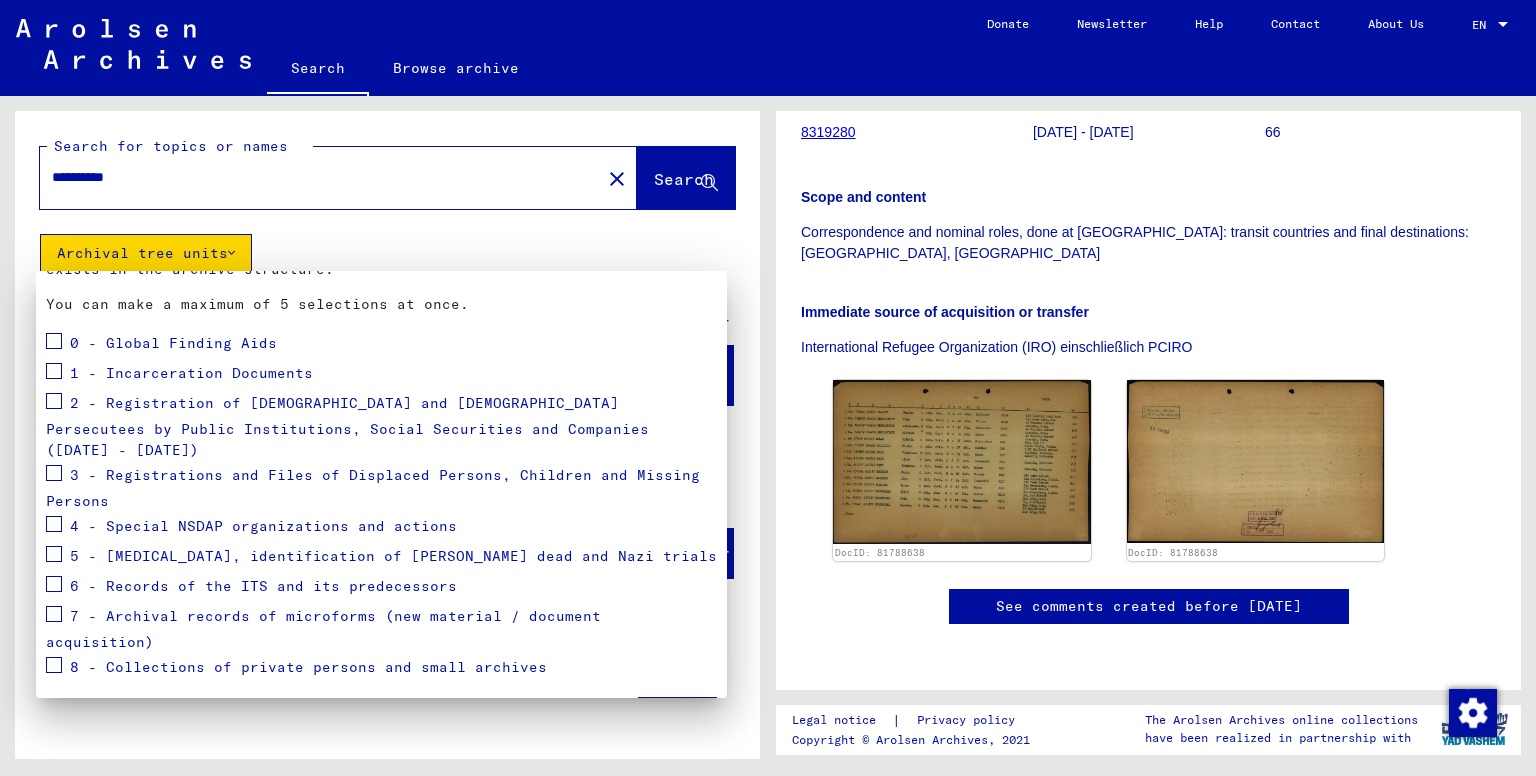 scroll, scrollTop: 176, scrollLeft: 0, axis: vertical 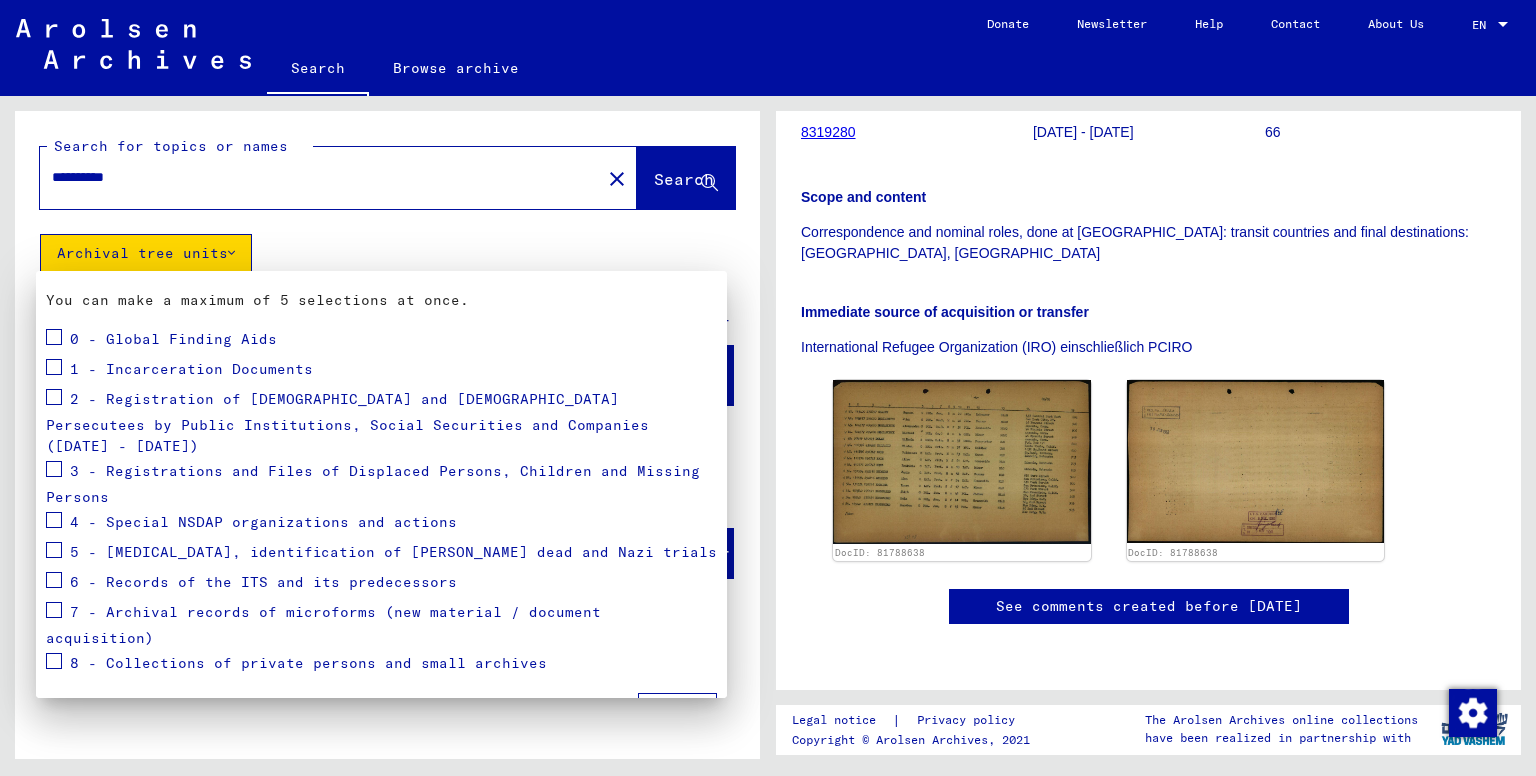 click at bounding box center [54, 661] 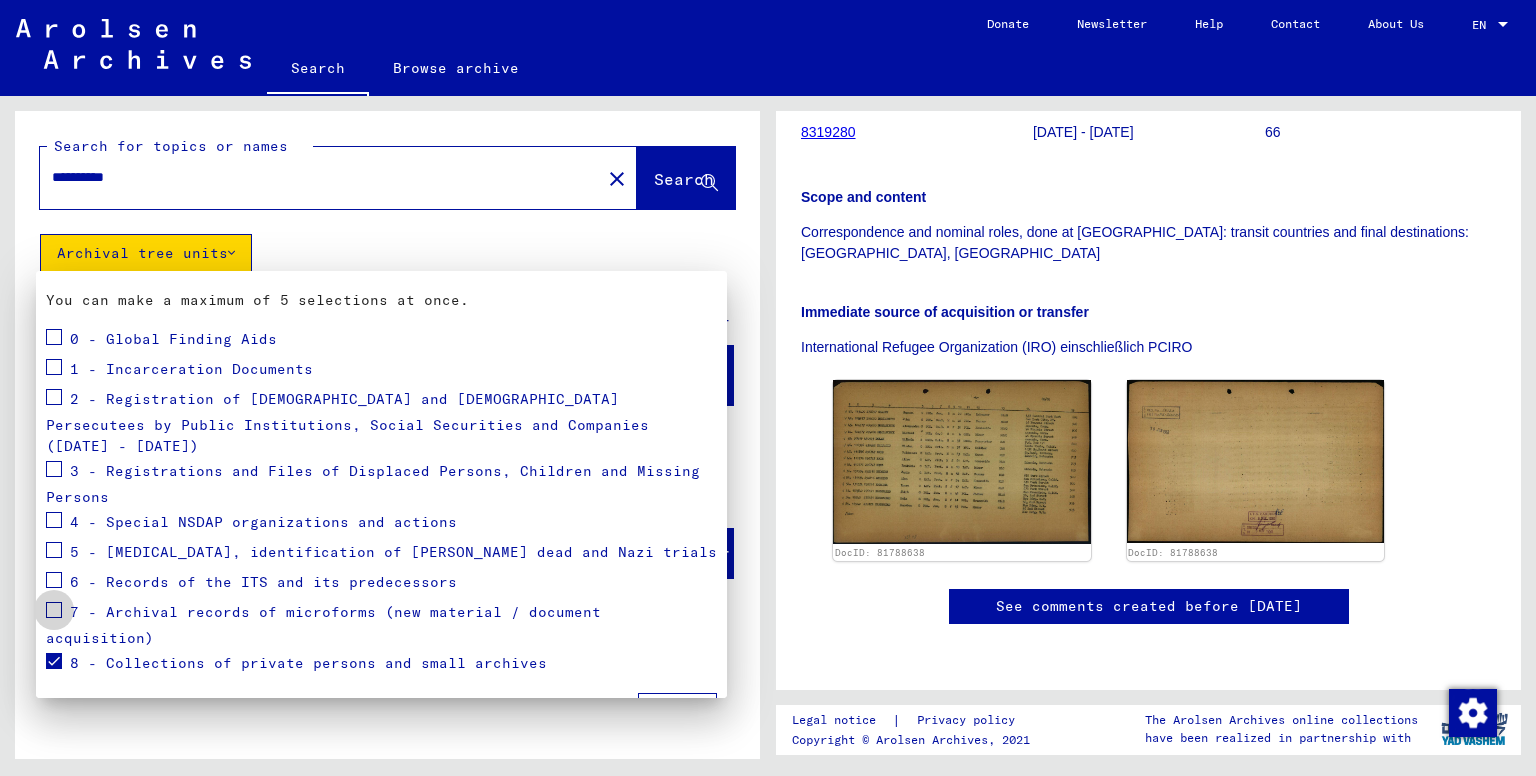 click at bounding box center [54, 610] 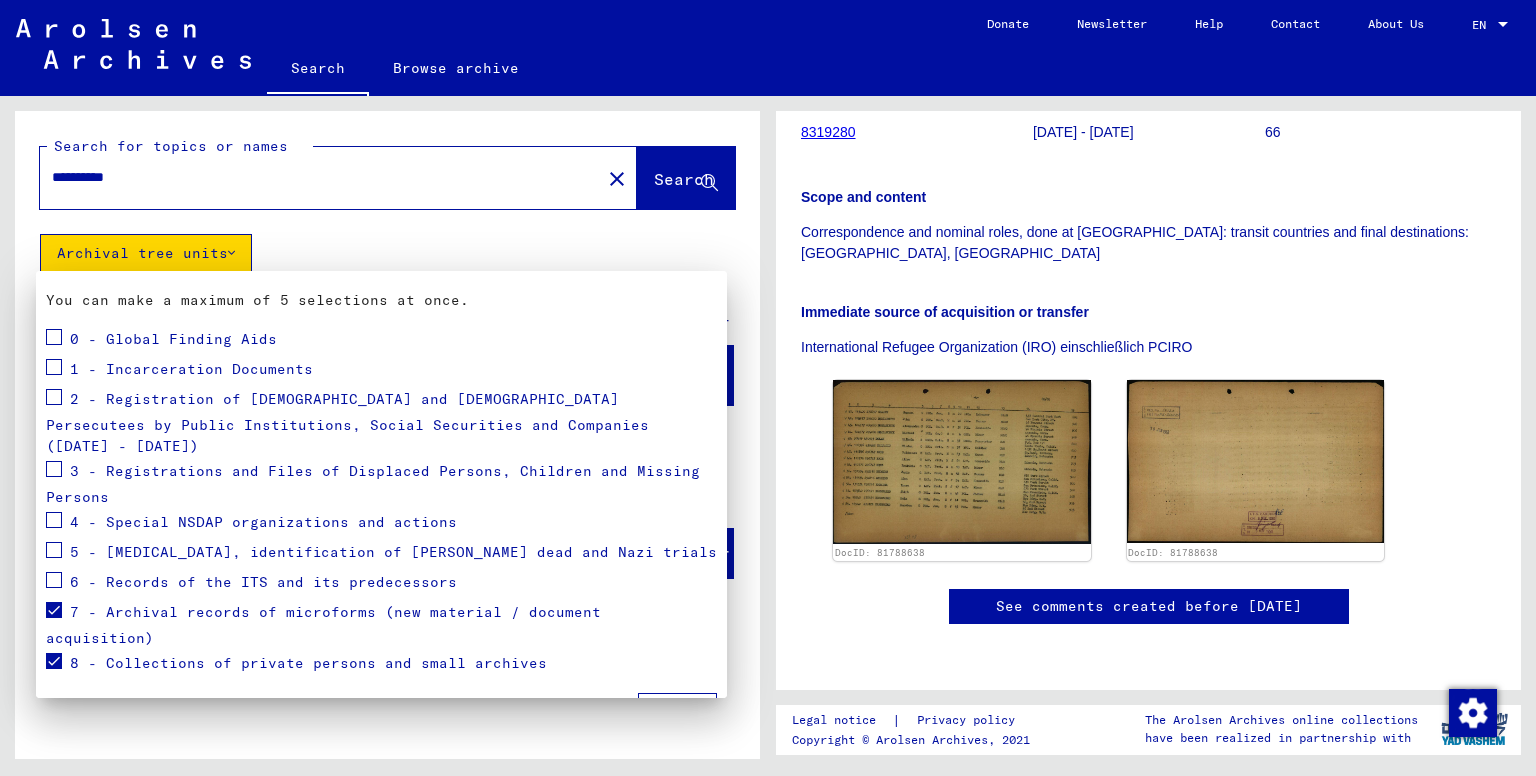 click at bounding box center (54, 580) 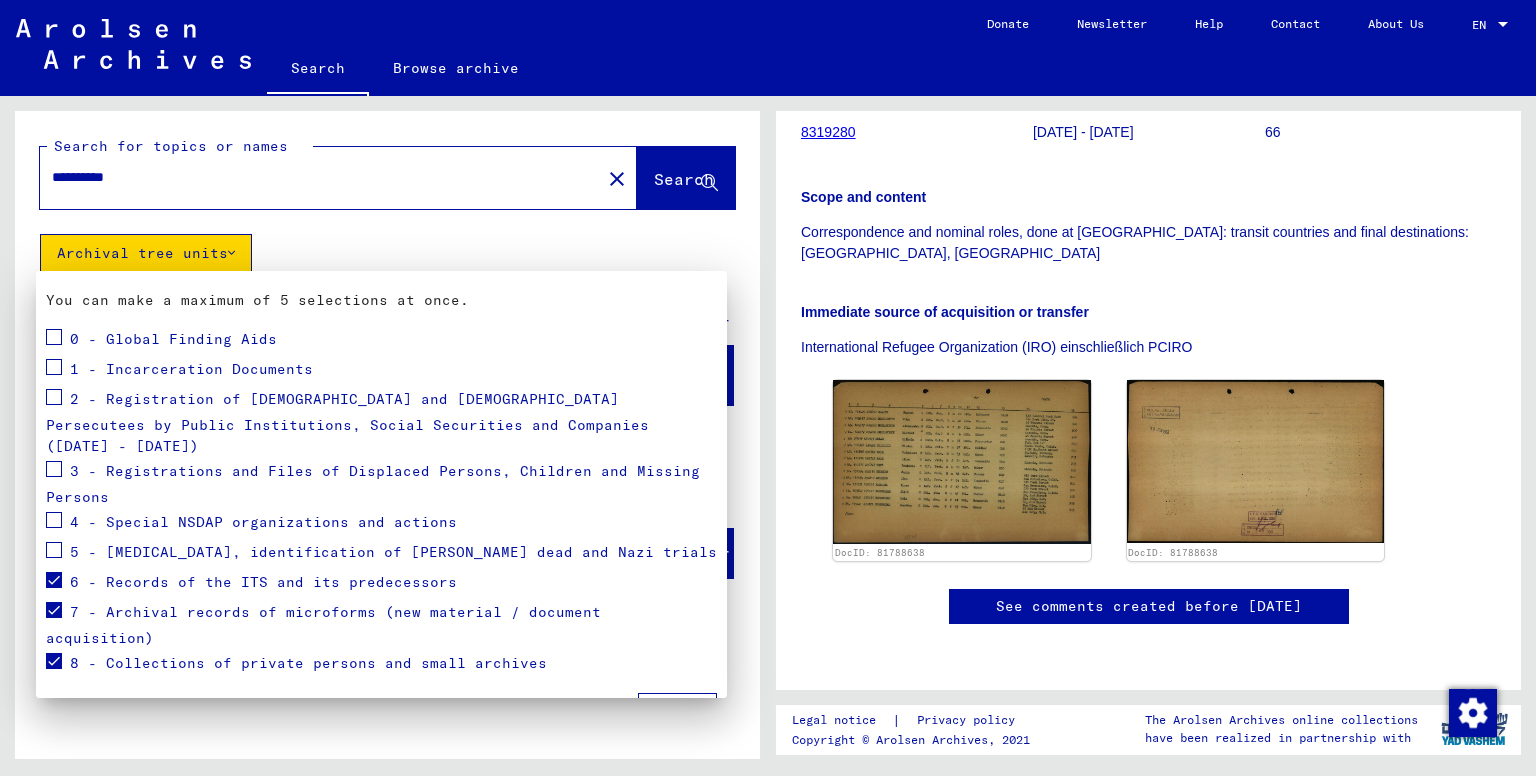 click on "Apply" at bounding box center (677, 712) 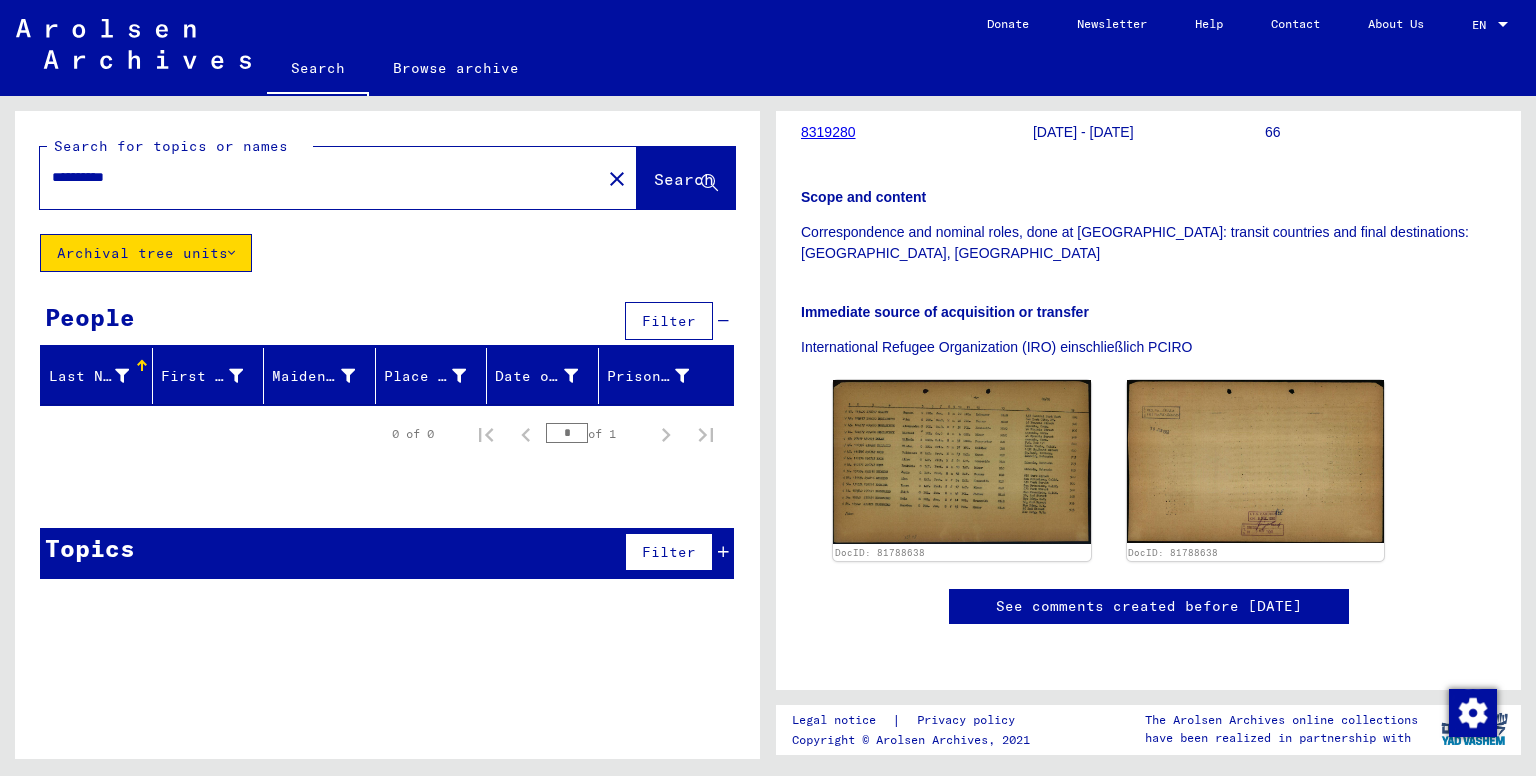click on "Archival tree units" 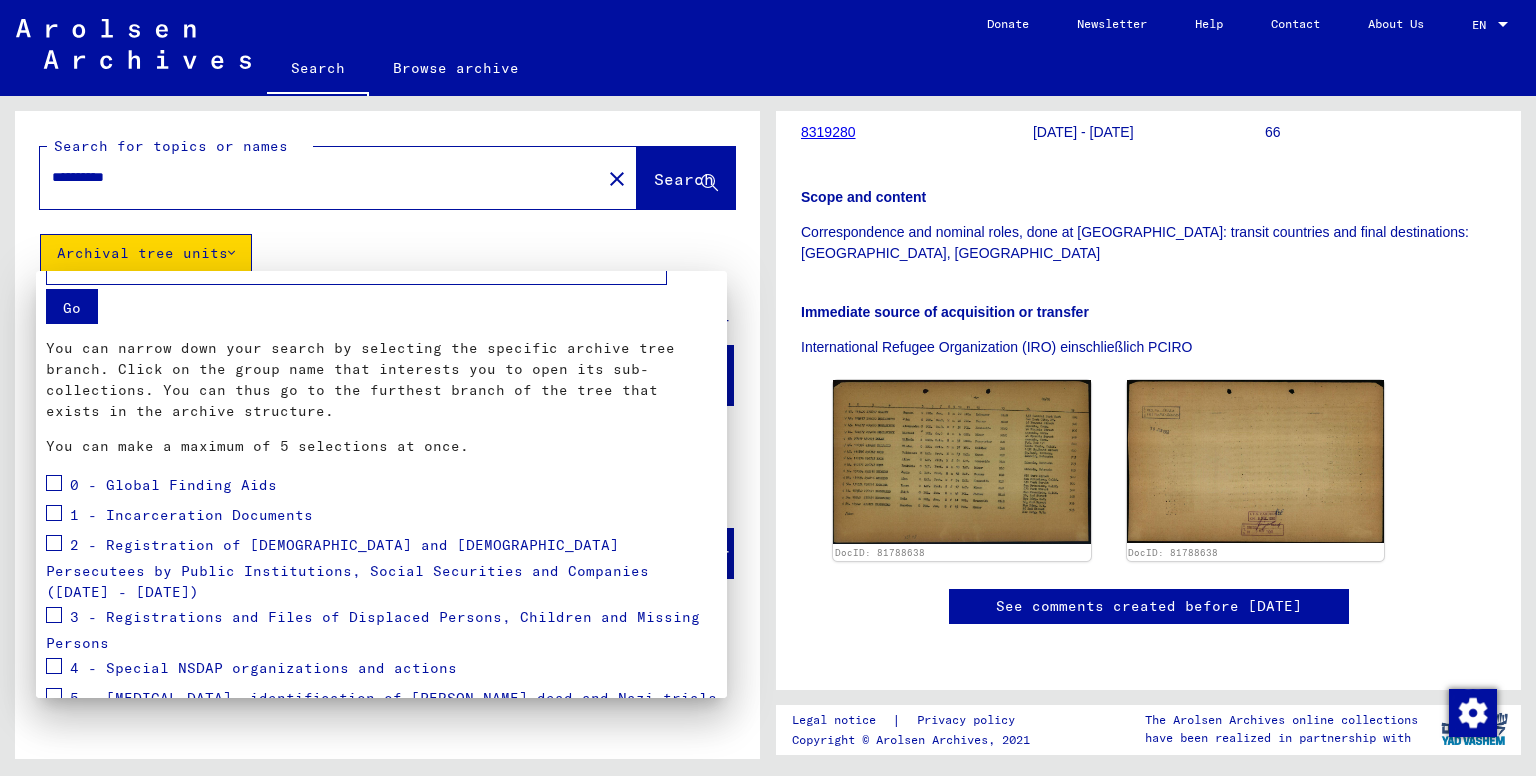 scroll, scrollTop: 176, scrollLeft: 0, axis: vertical 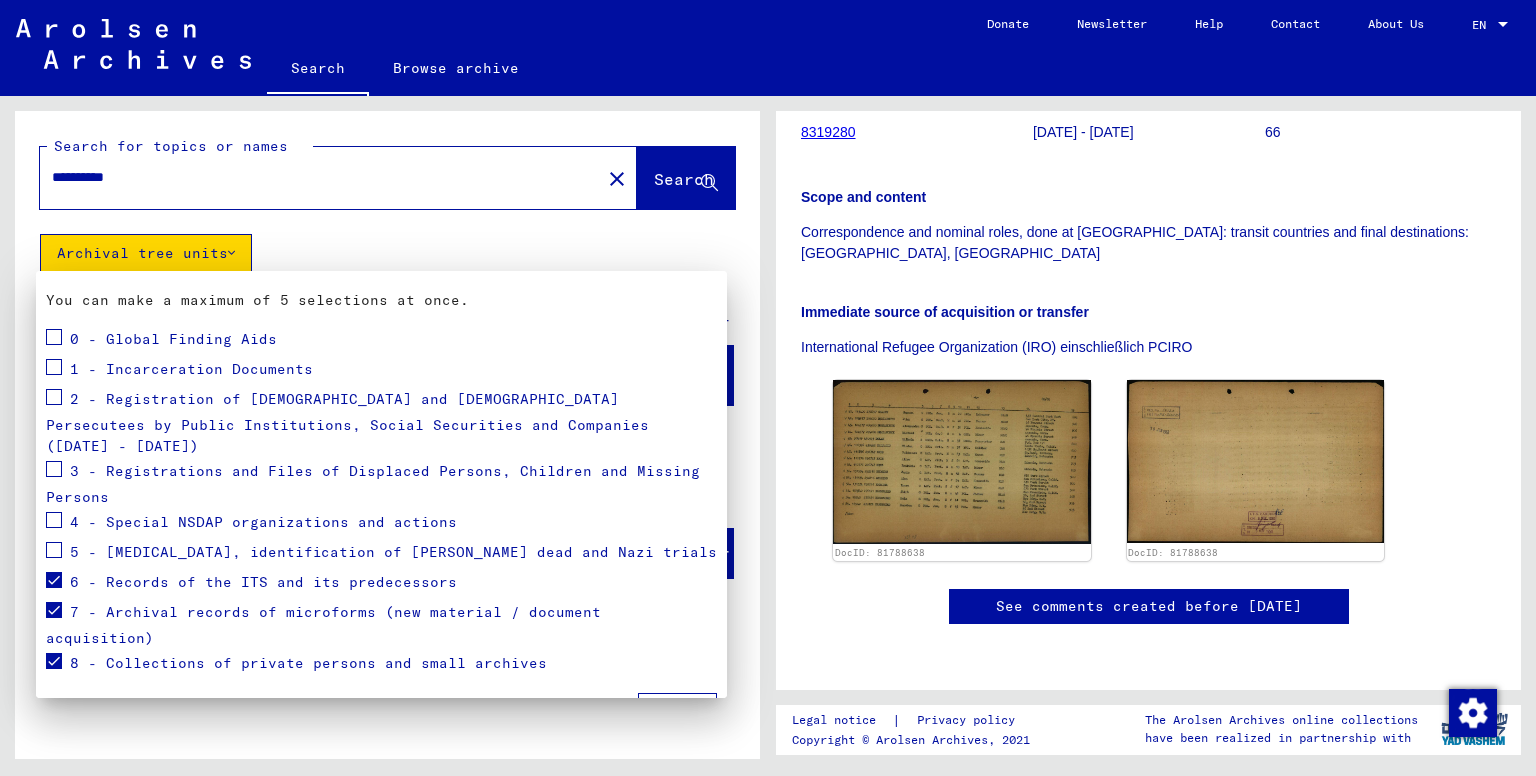 click at bounding box center [54, 580] 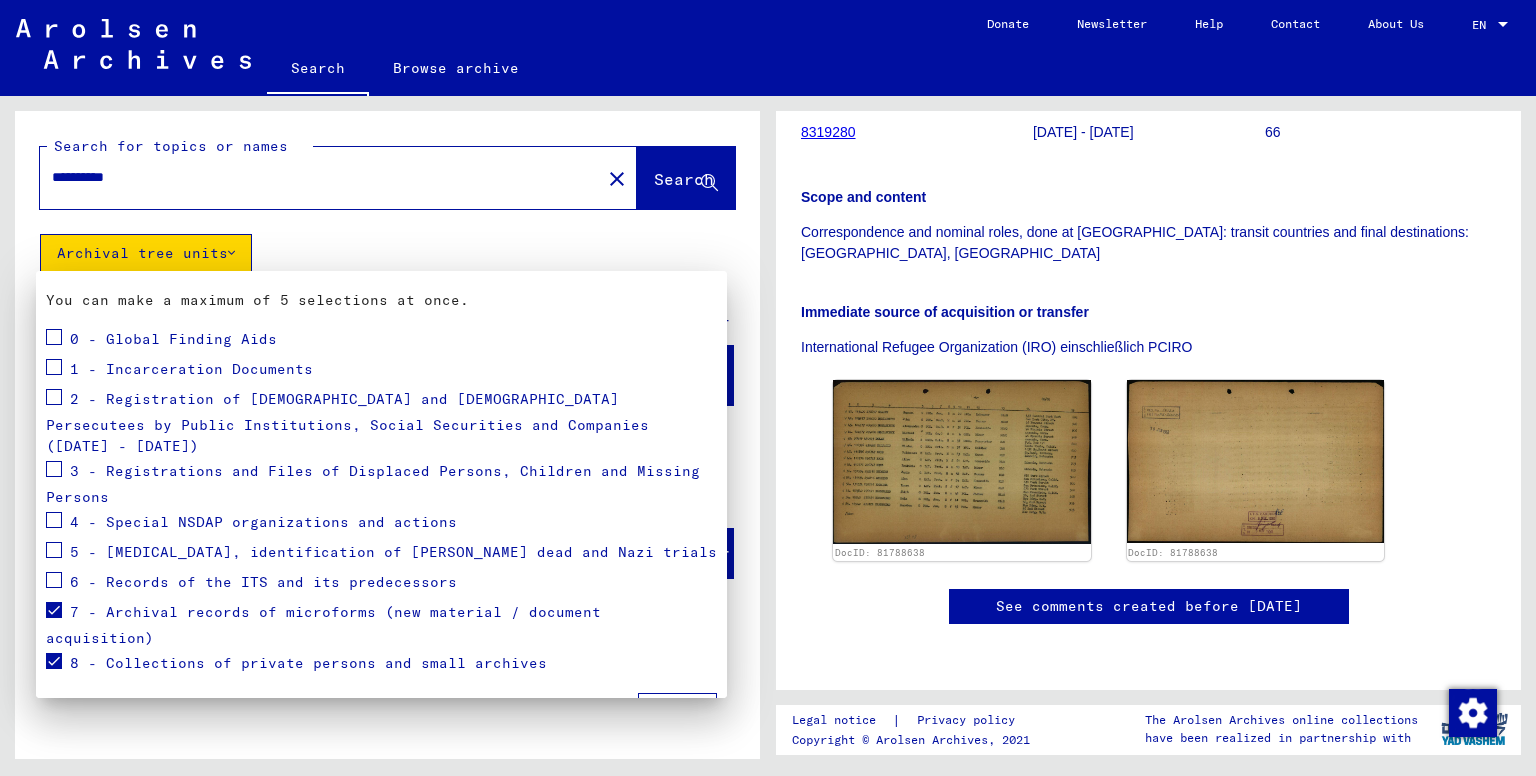 click at bounding box center [54, 610] 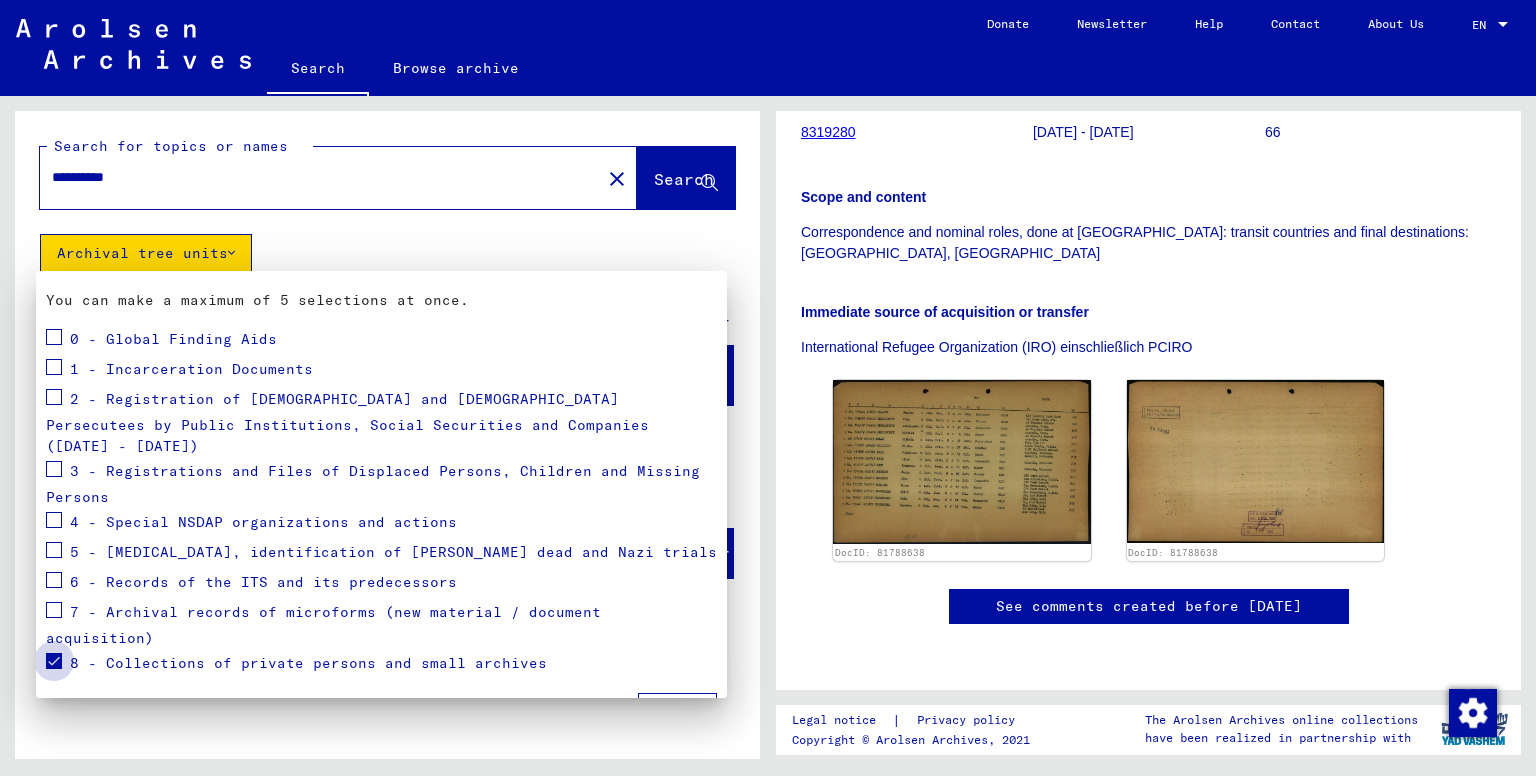 click at bounding box center [54, 661] 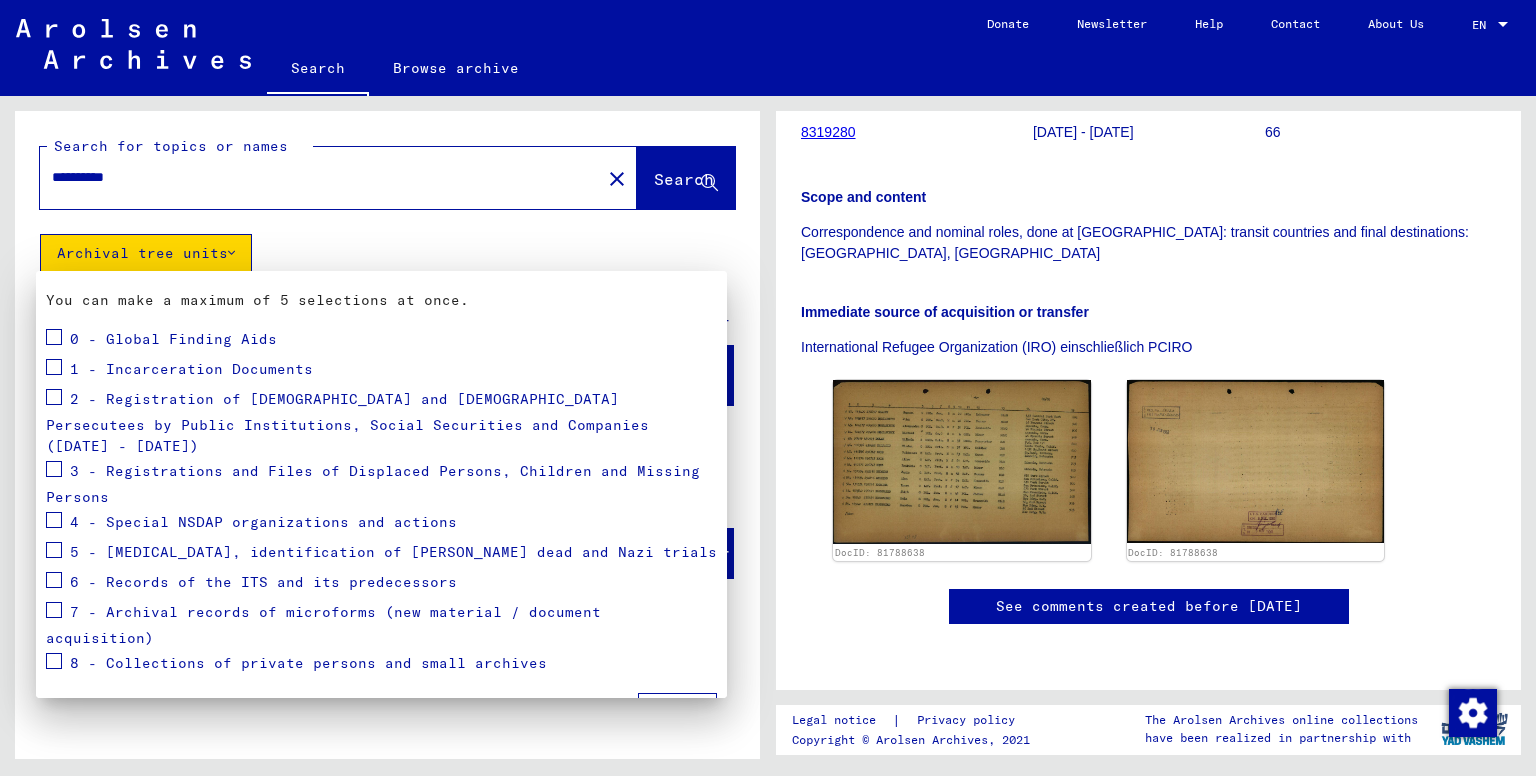 click at bounding box center [54, 550] 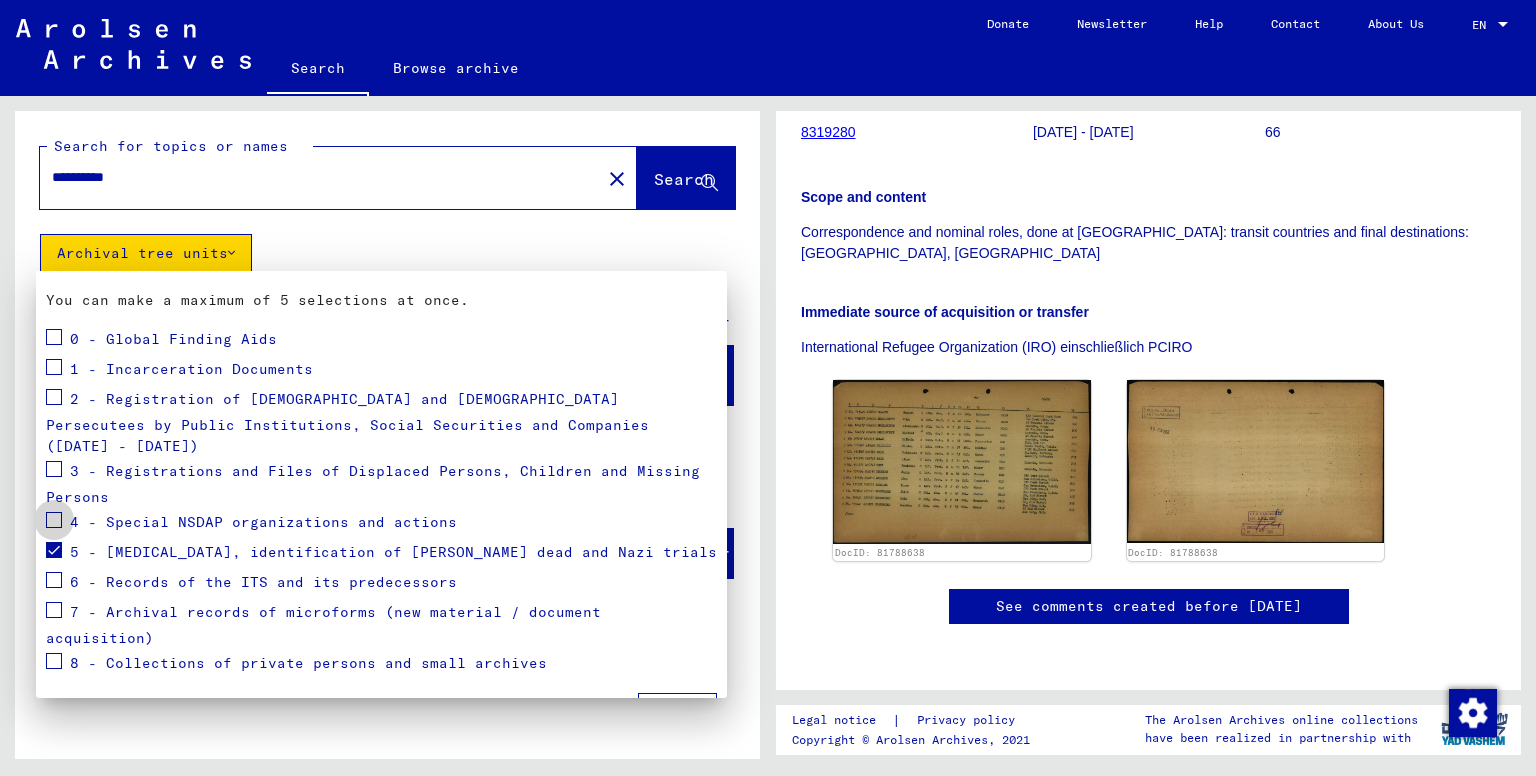 click at bounding box center (54, 520) 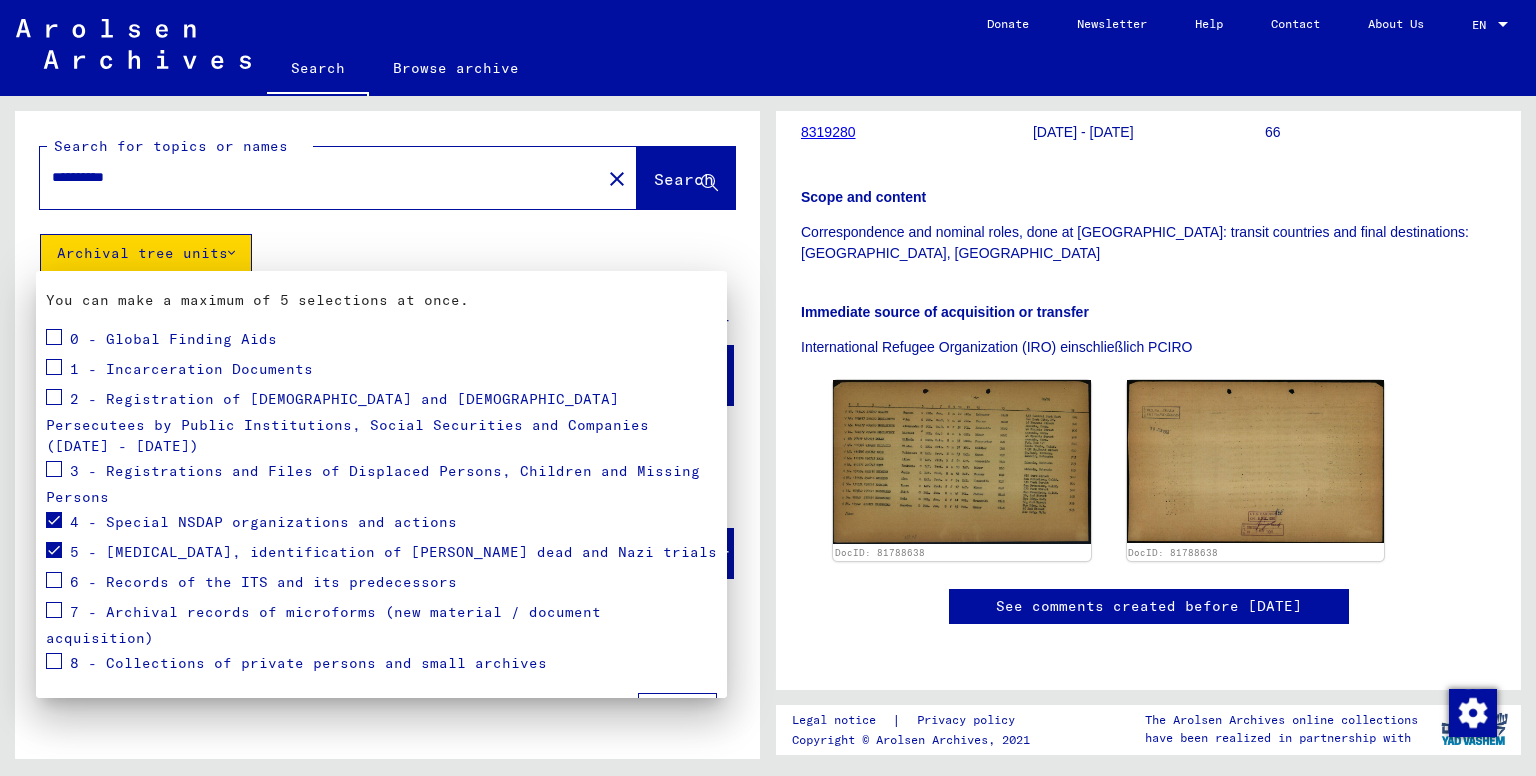 click at bounding box center (54, 469) 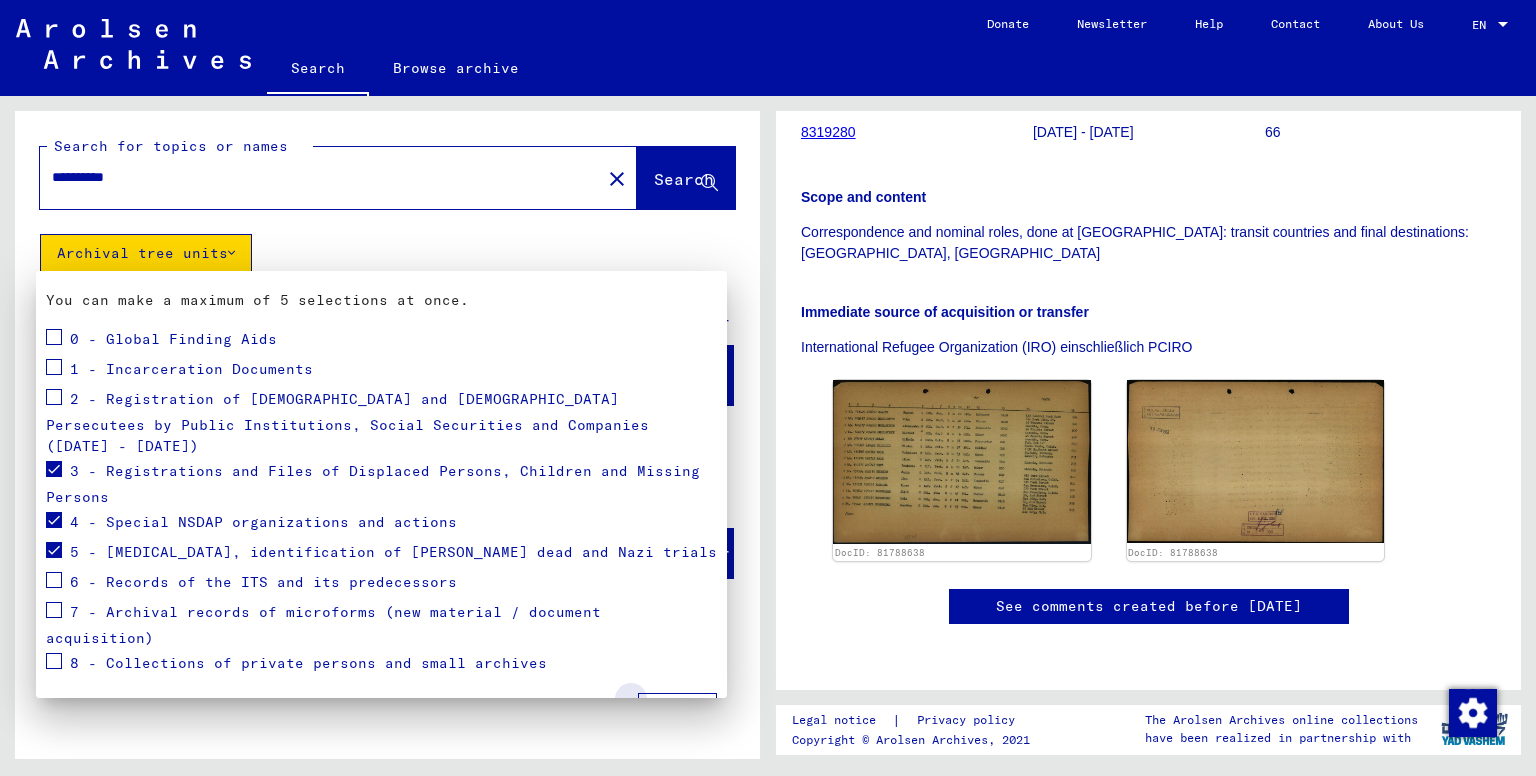 click on "Apply" at bounding box center [677, 712] 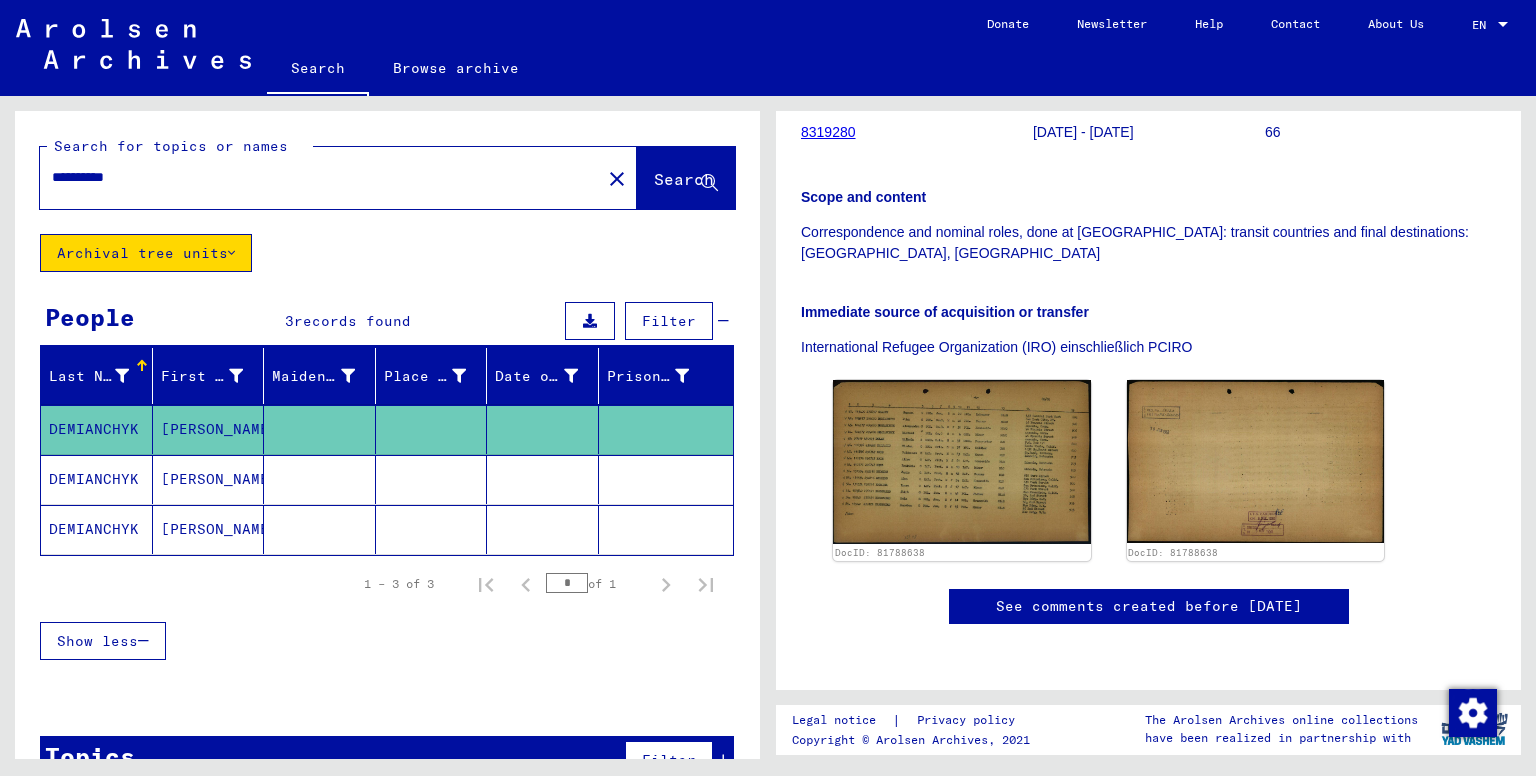click on "Archival tree units" 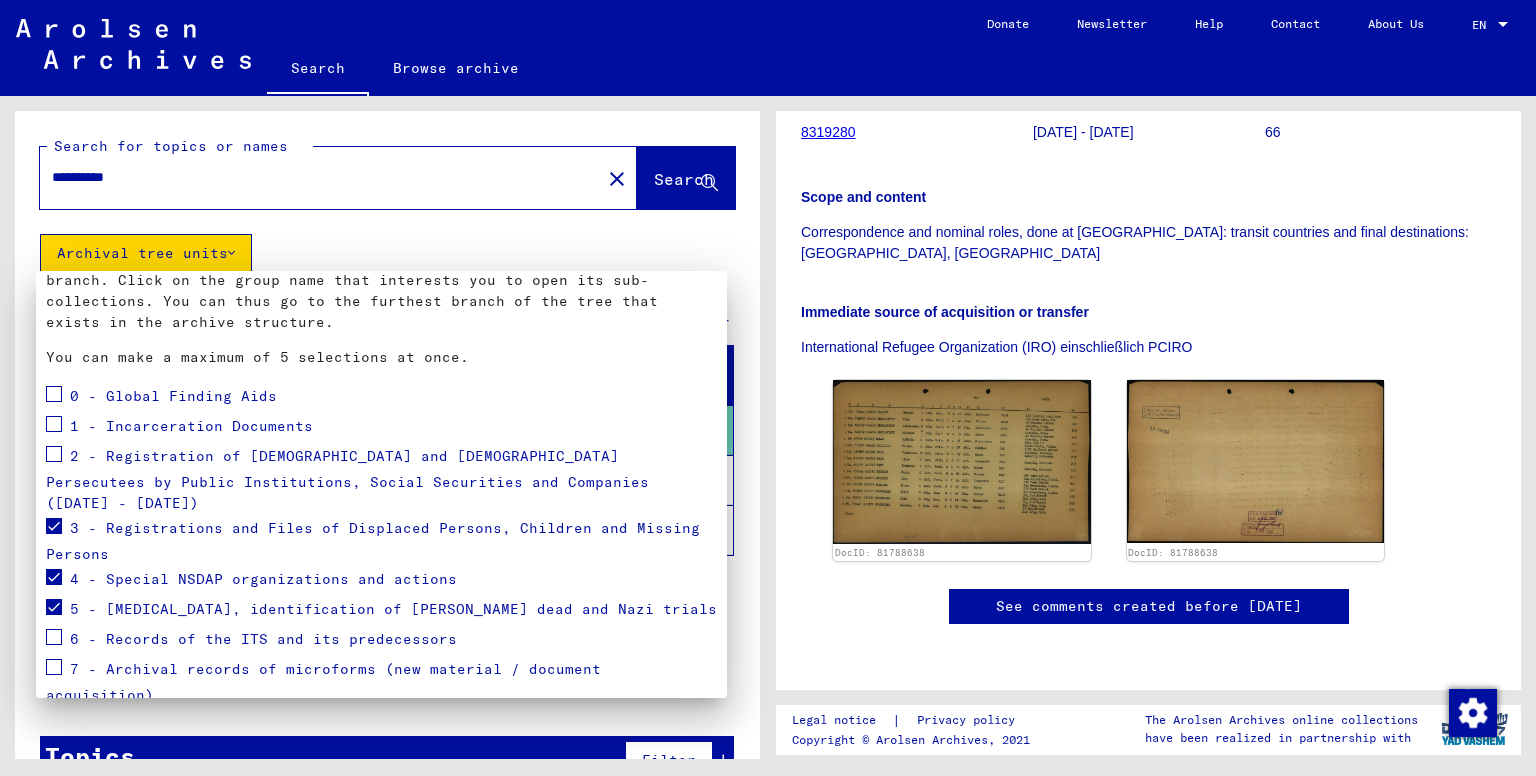 scroll, scrollTop: 176, scrollLeft: 0, axis: vertical 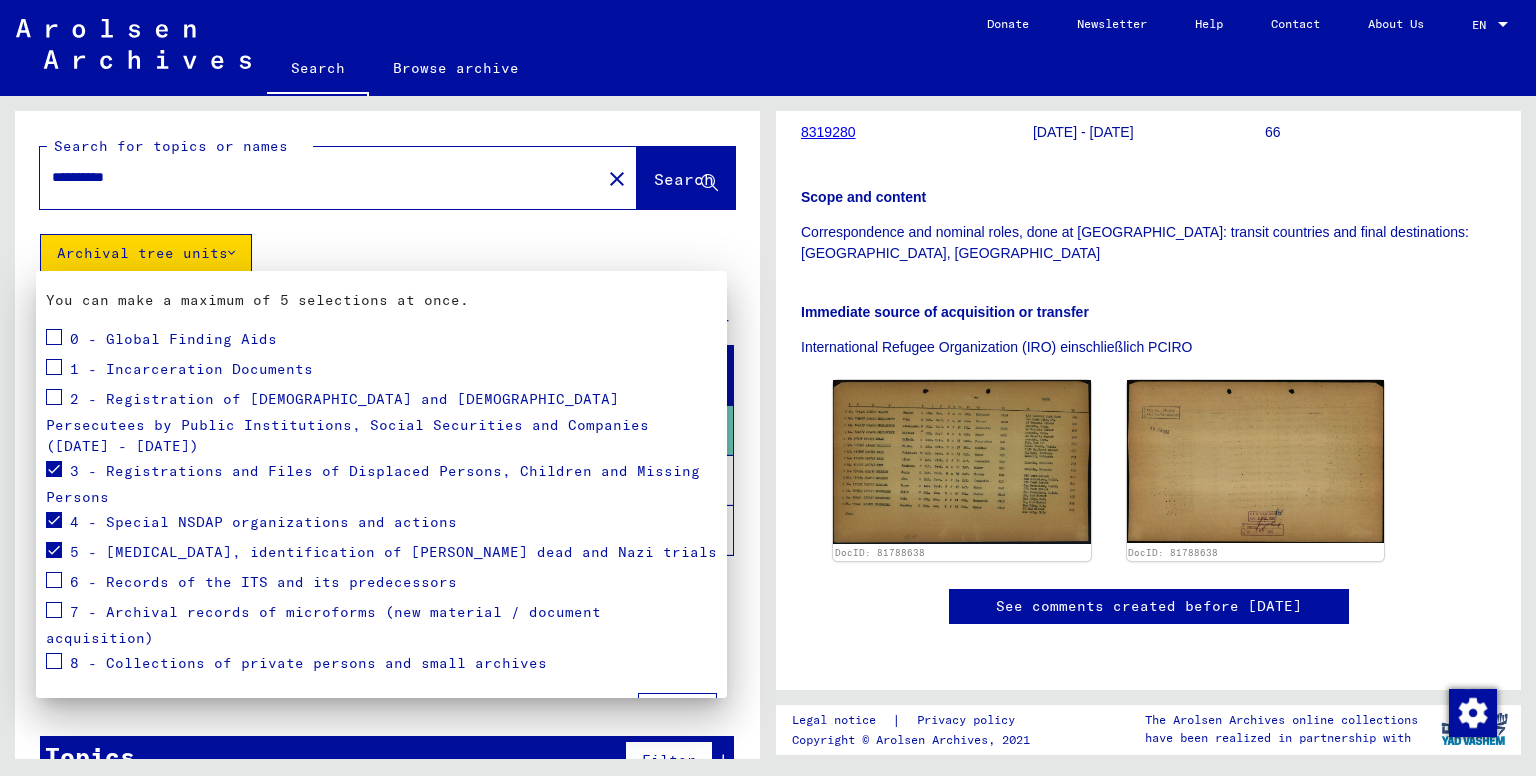 click at bounding box center (768, 388) 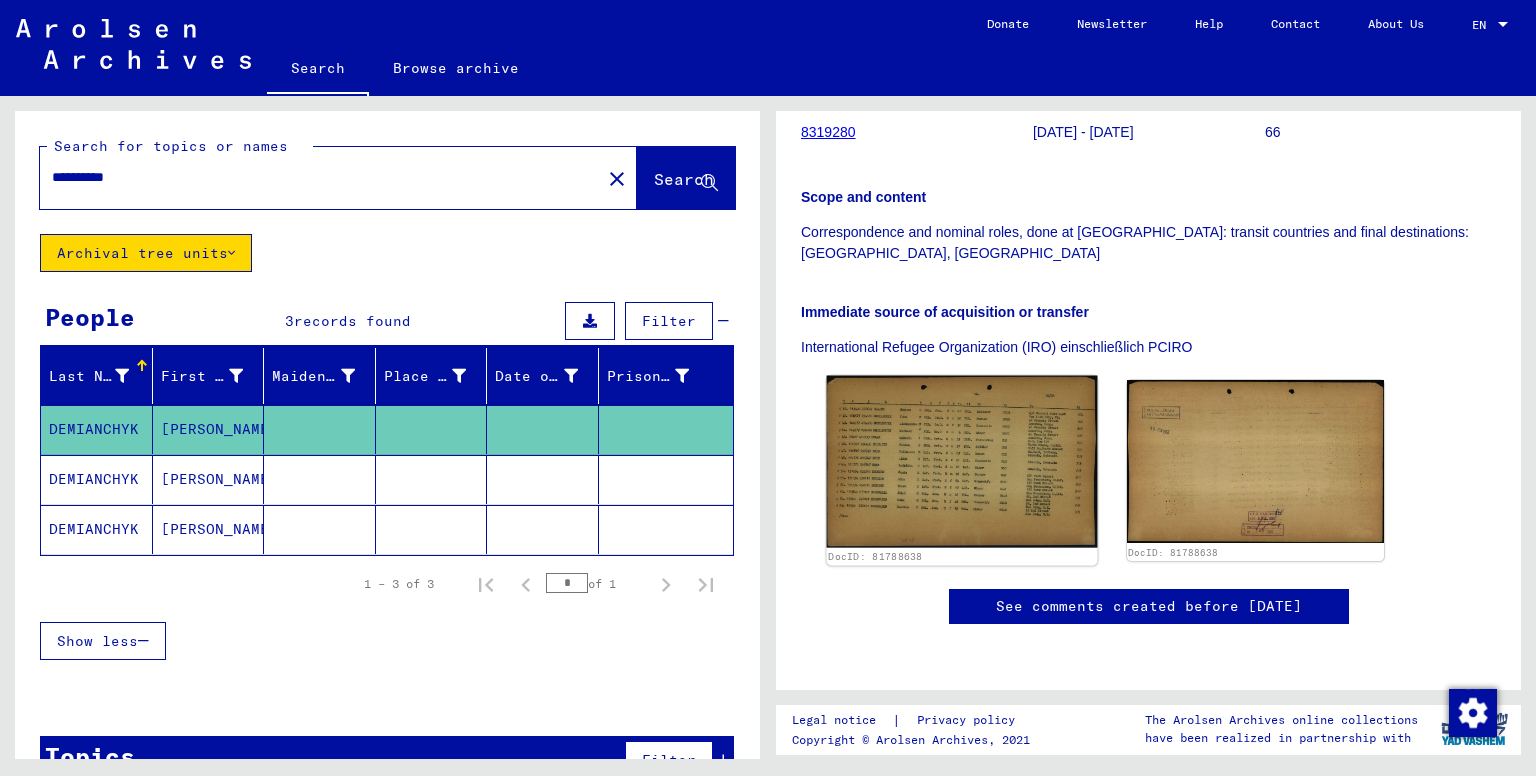 scroll, scrollTop: 400, scrollLeft: 0, axis: vertical 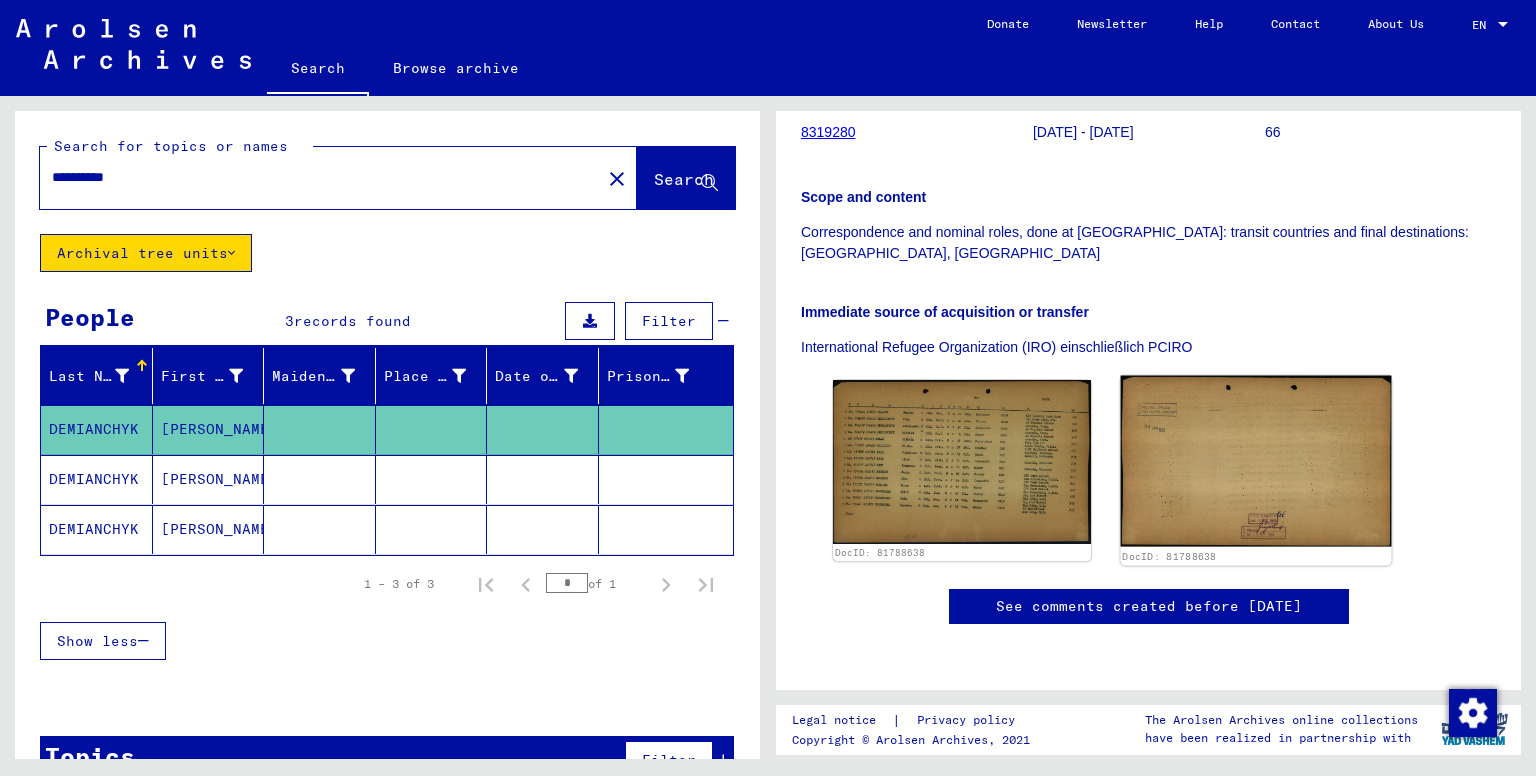click 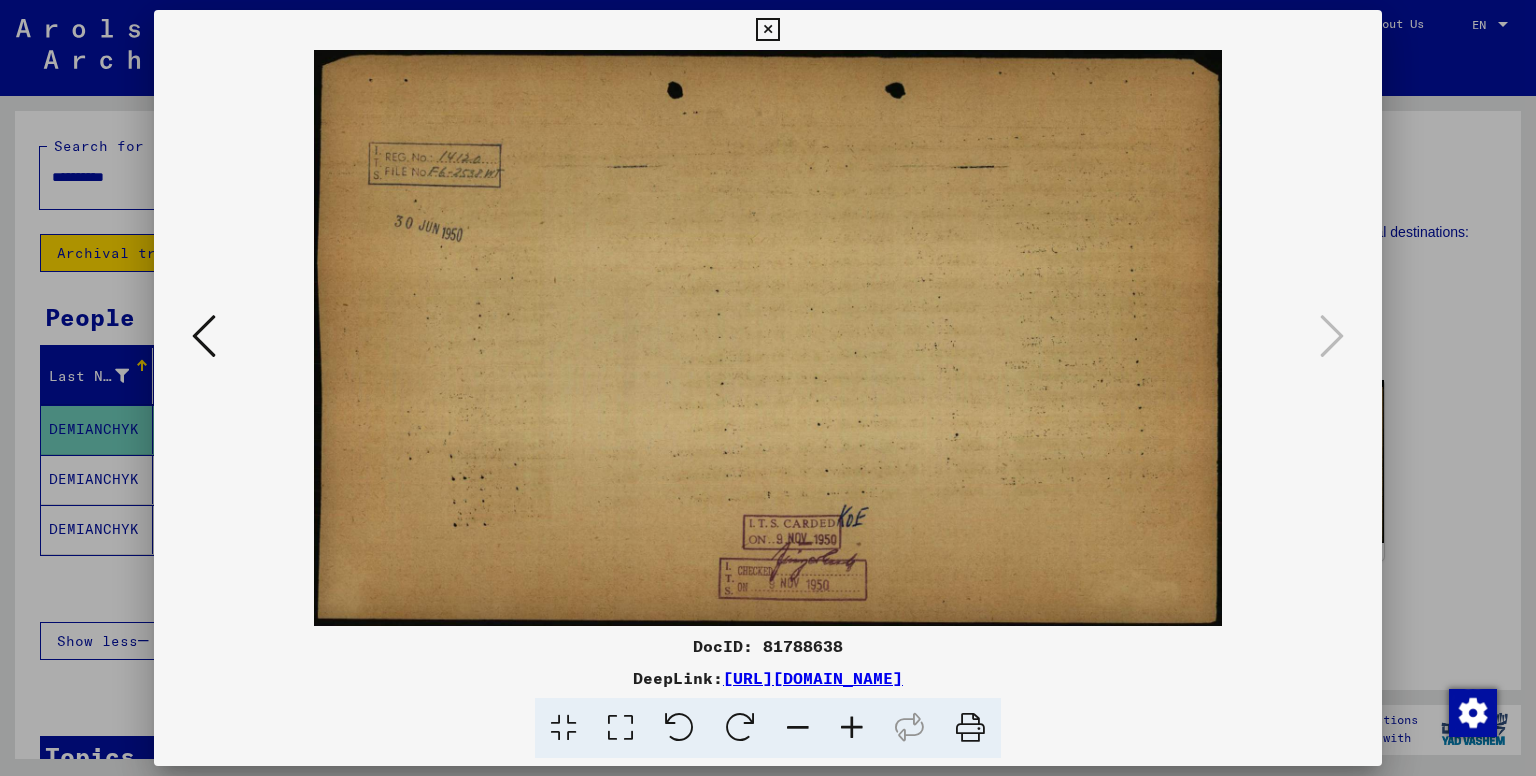 click at bounding box center (204, 336) 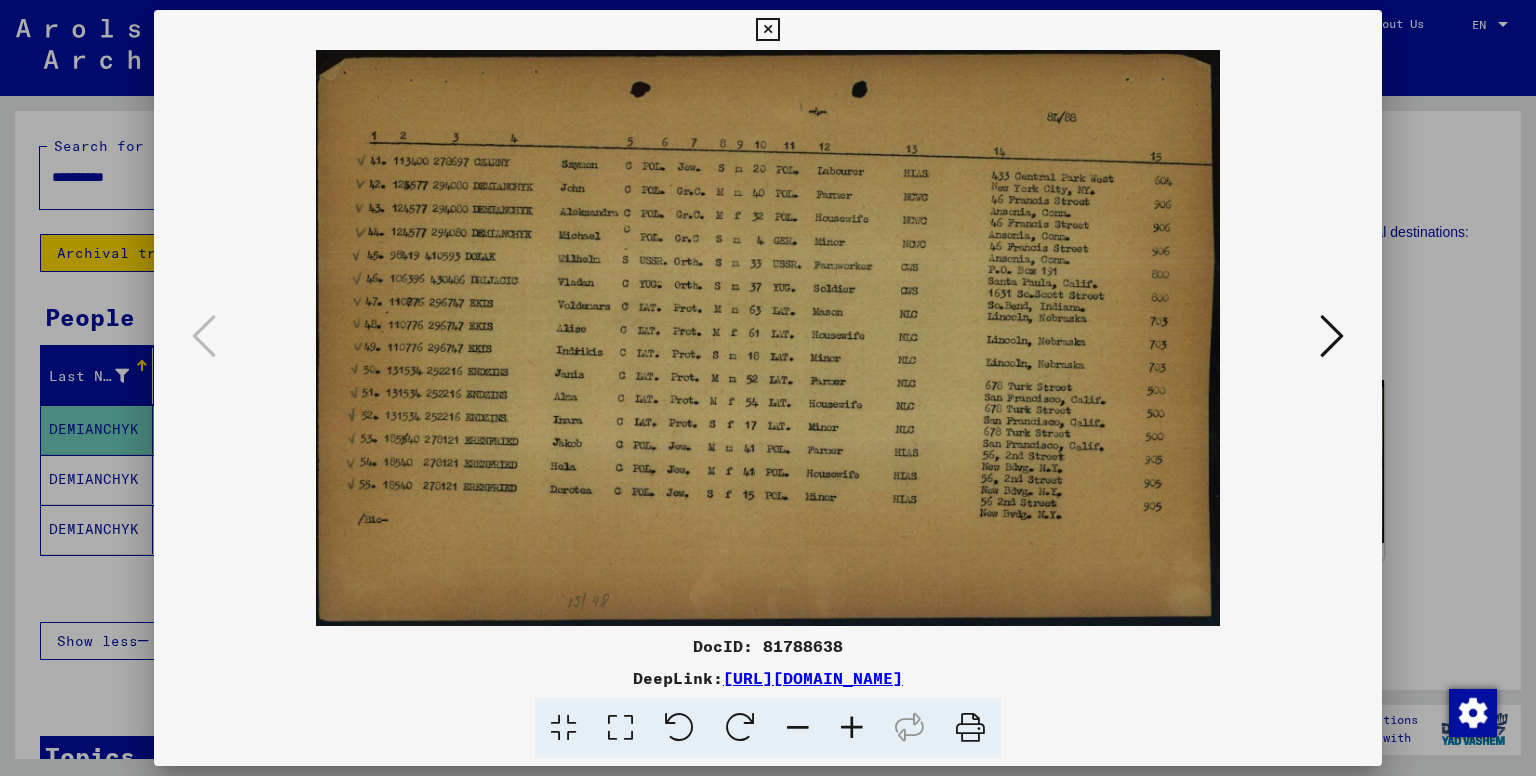click at bounding box center (768, 388) 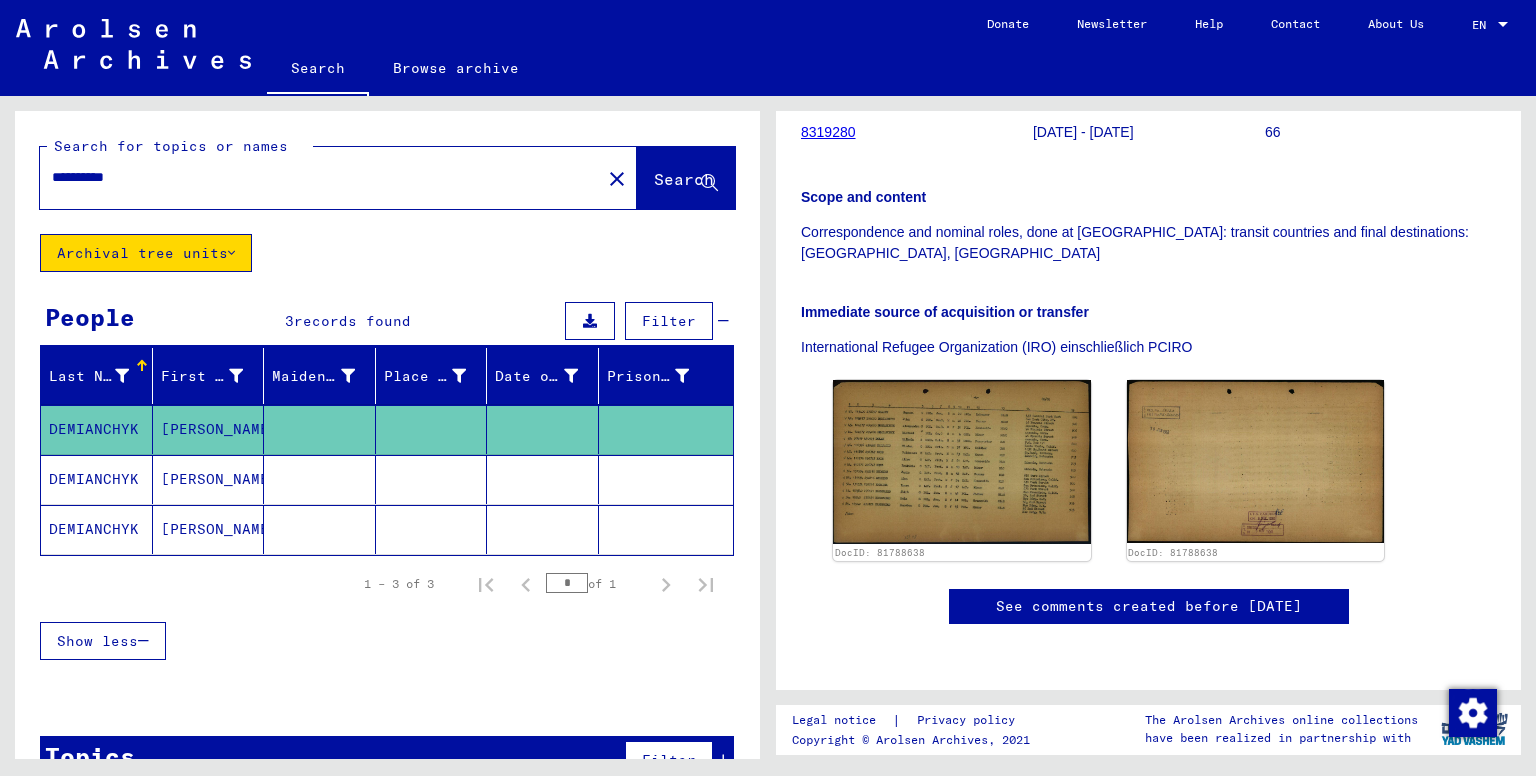 drag, startPoint x: 204, startPoint y: 184, endPoint x: 0, endPoint y: 152, distance: 206.49455 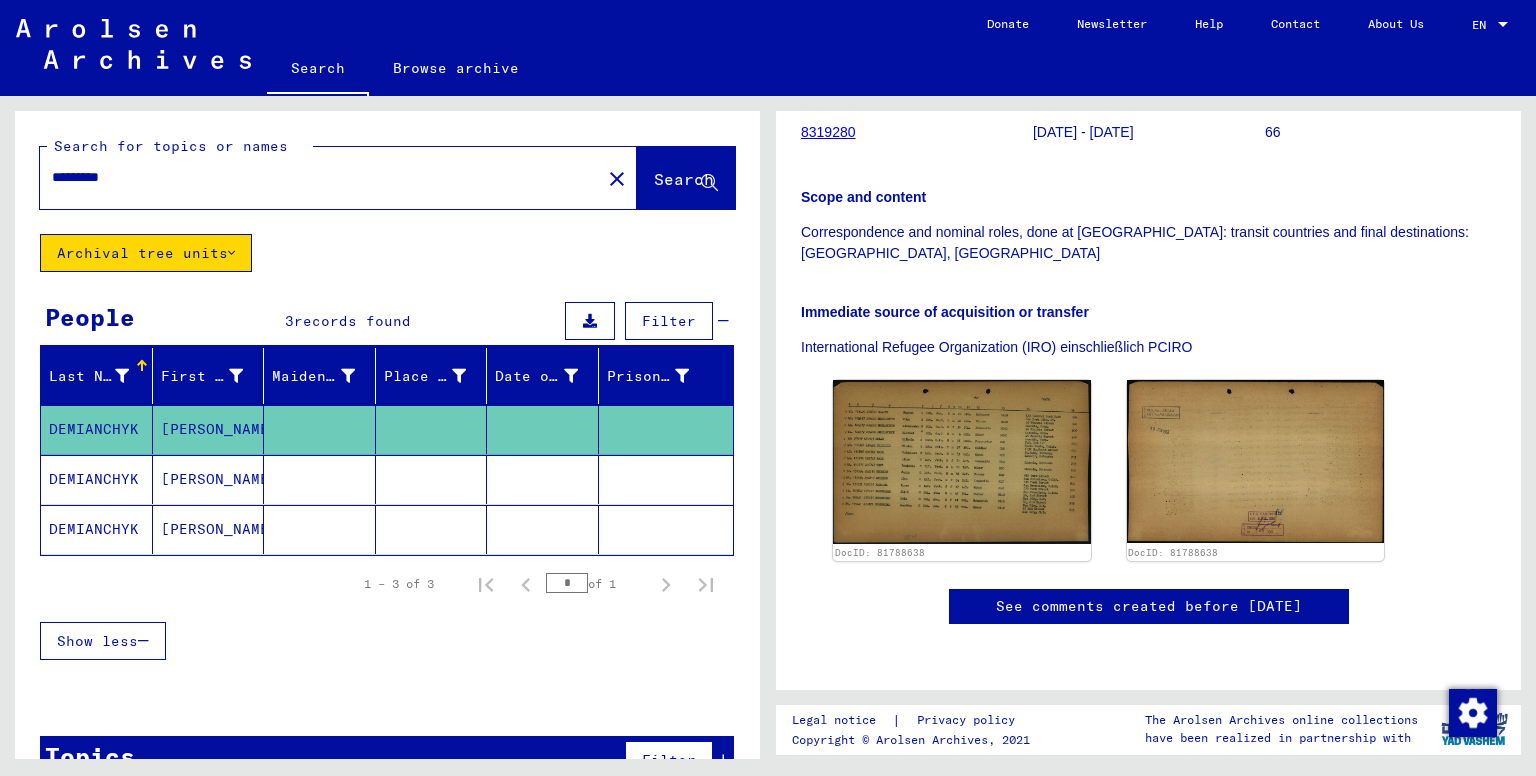 scroll, scrollTop: 0, scrollLeft: 0, axis: both 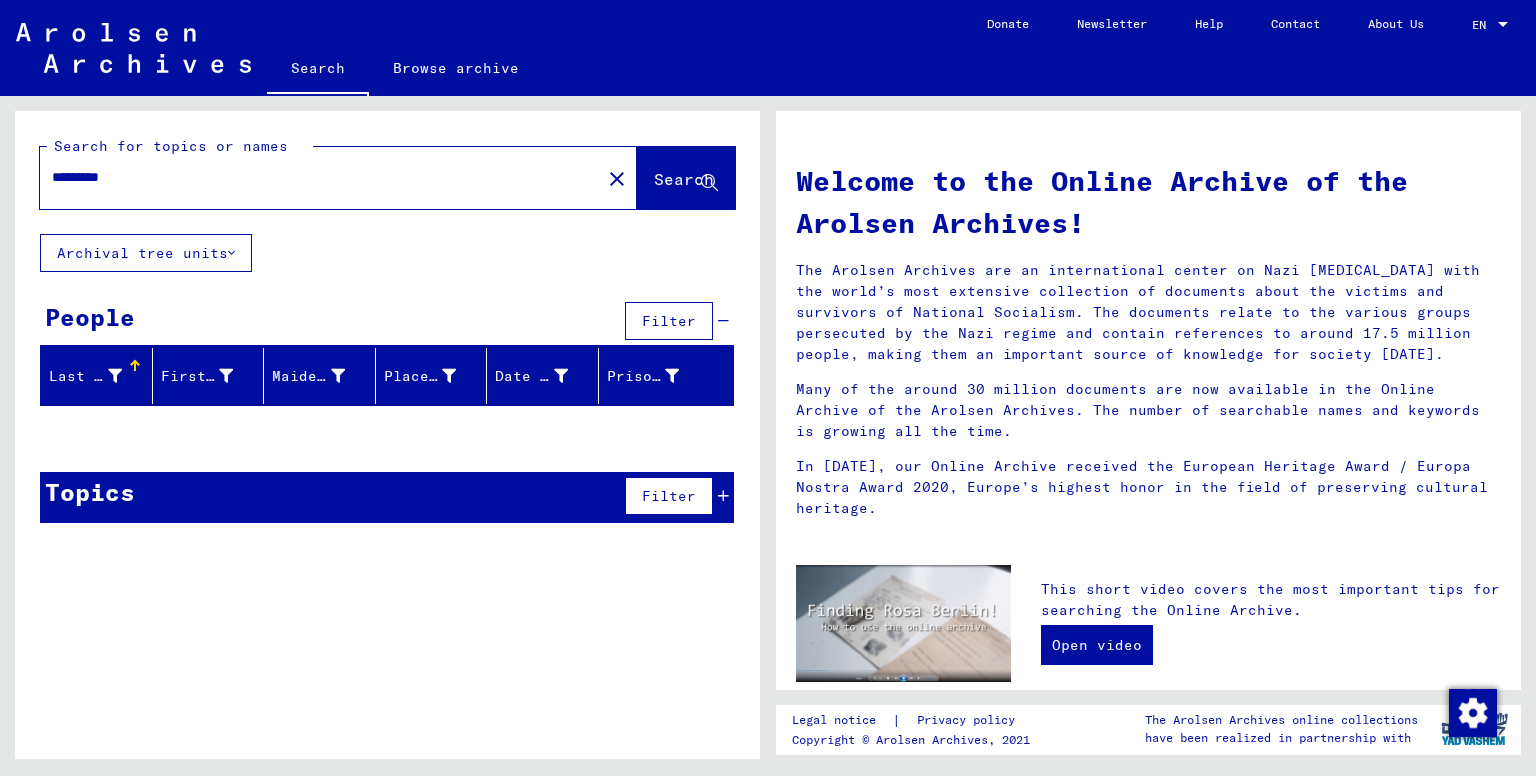 drag, startPoint x: 162, startPoint y: 189, endPoint x: 0, endPoint y: 210, distance: 163.35544 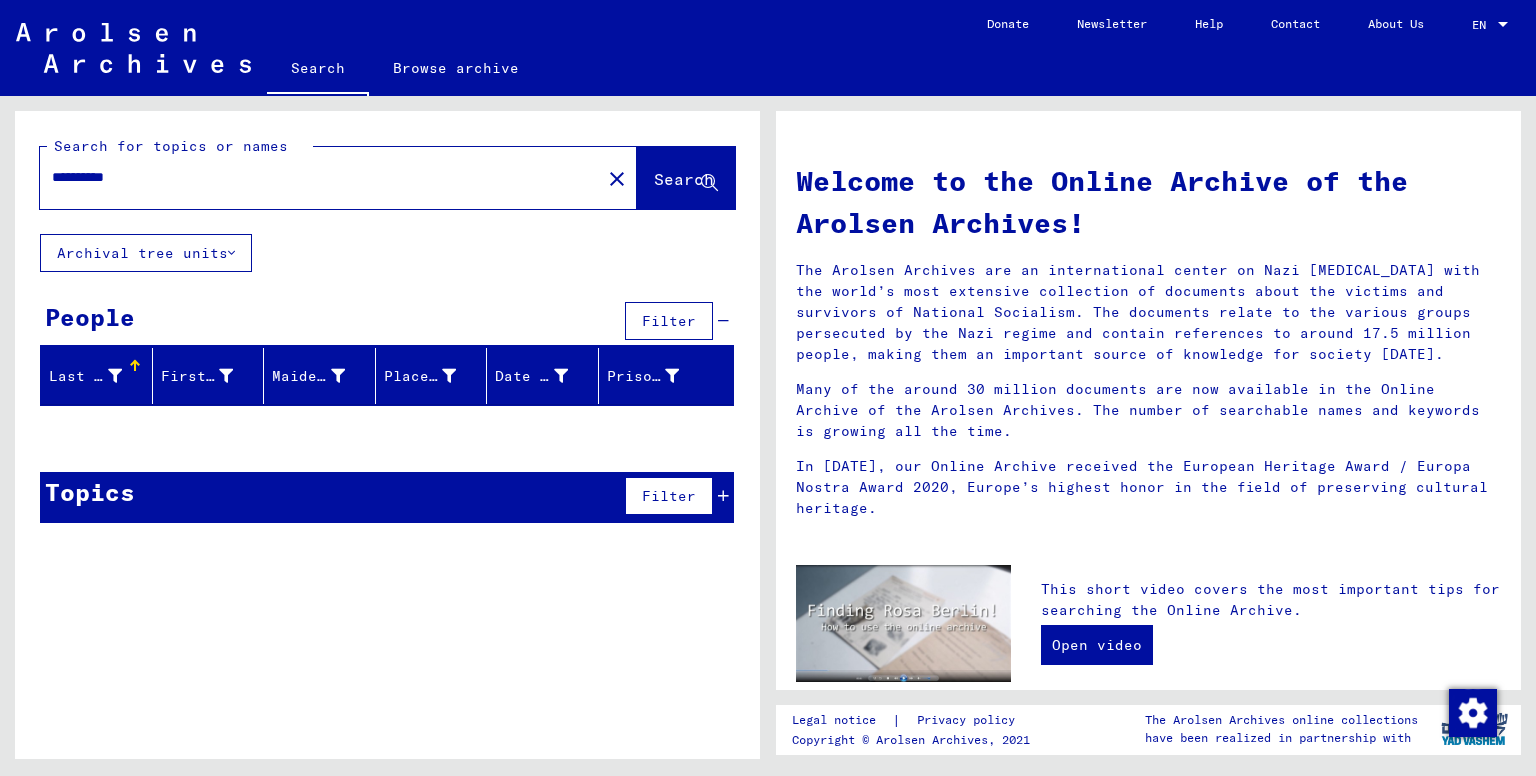 type on "**********" 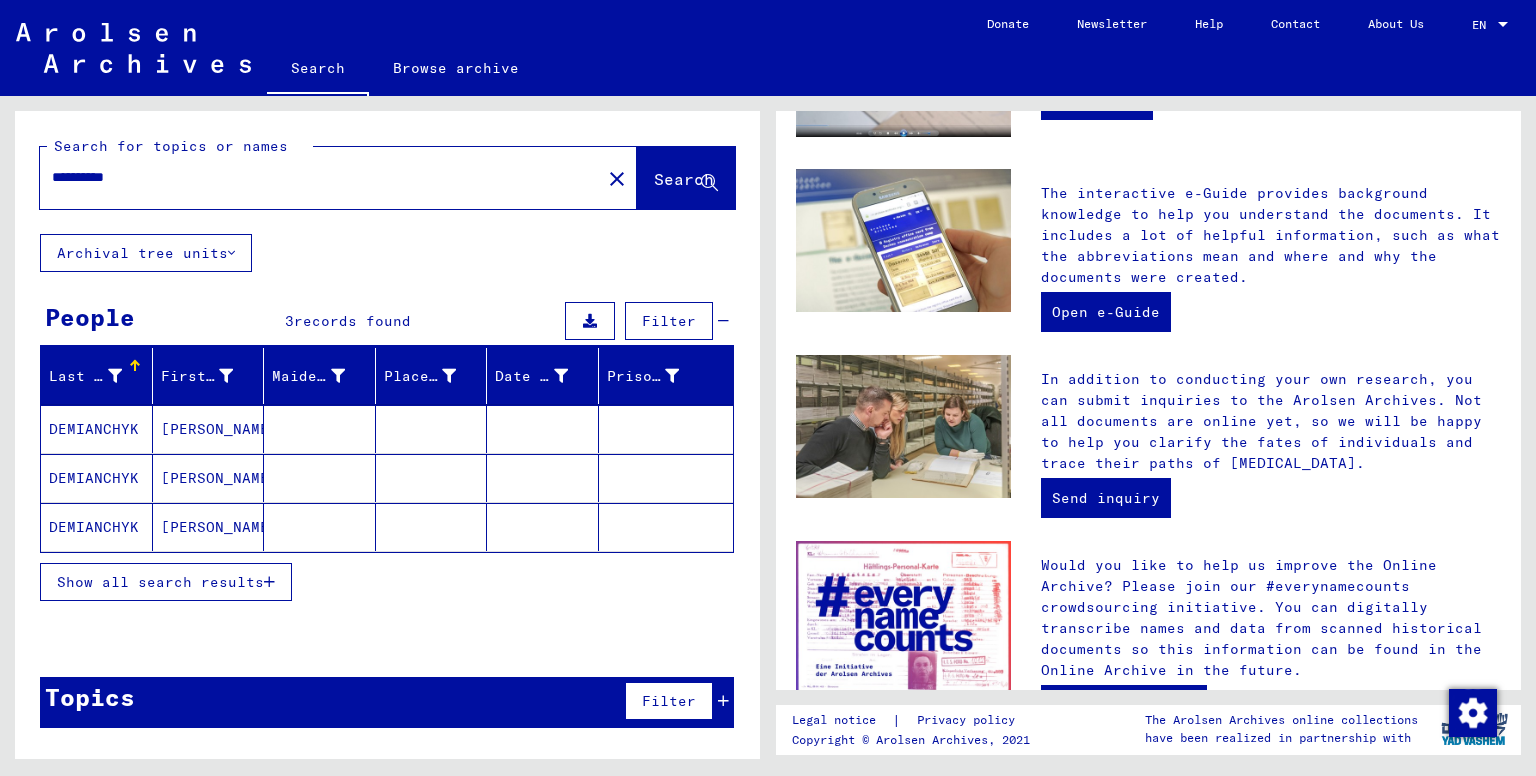 scroll, scrollTop: 600, scrollLeft: 0, axis: vertical 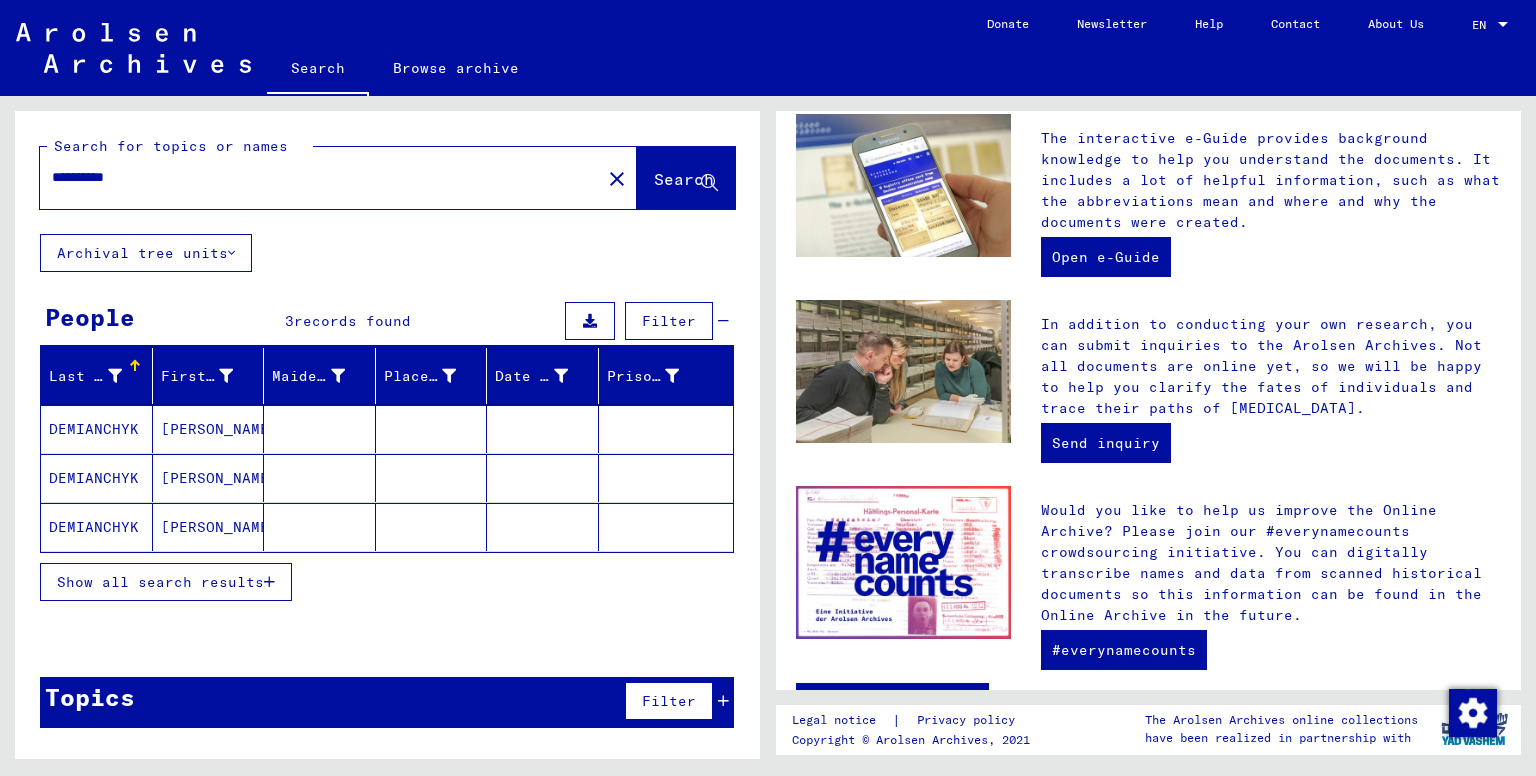 click on "Search" 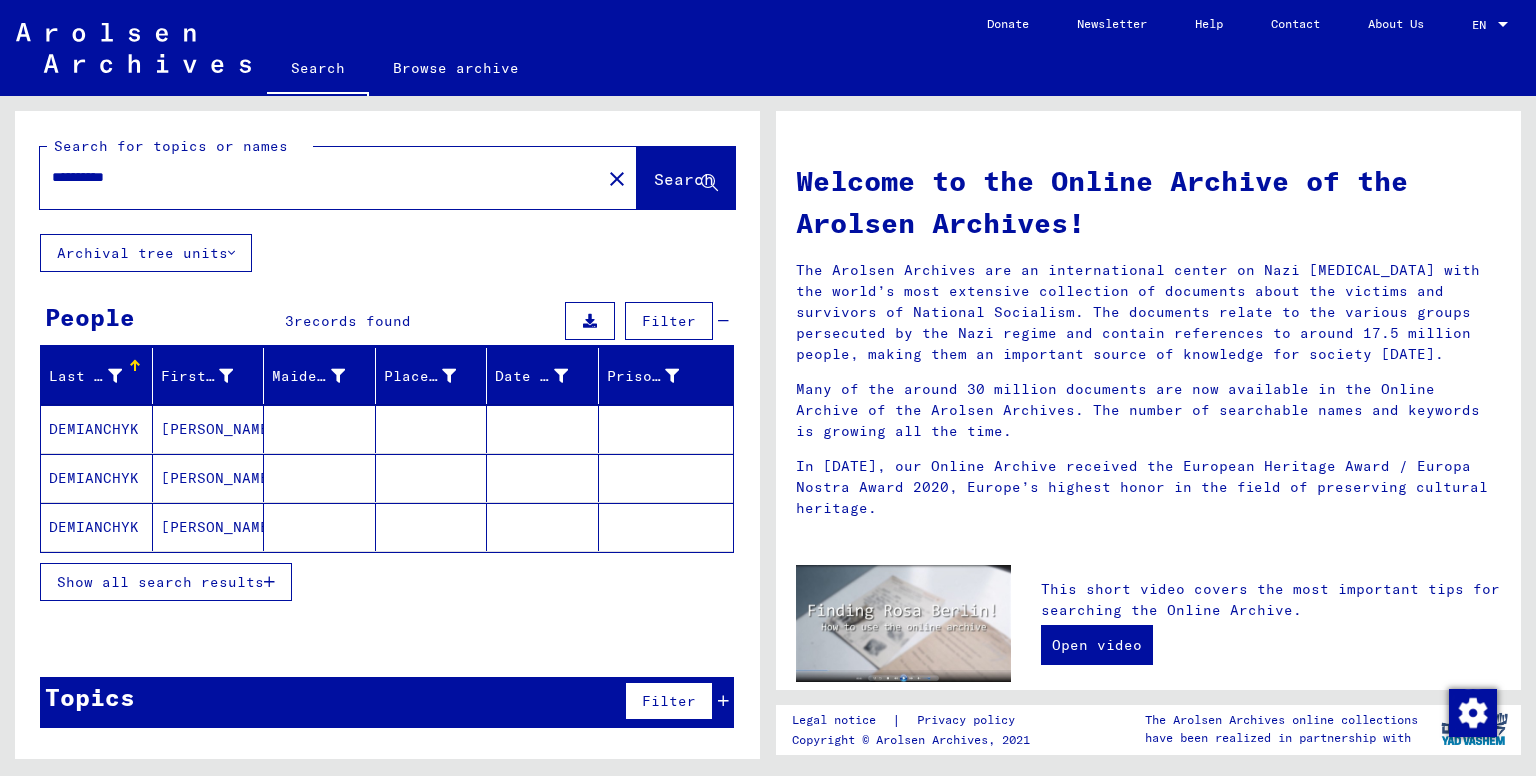 scroll, scrollTop: 672, scrollLeft: 0, axis: vertical 